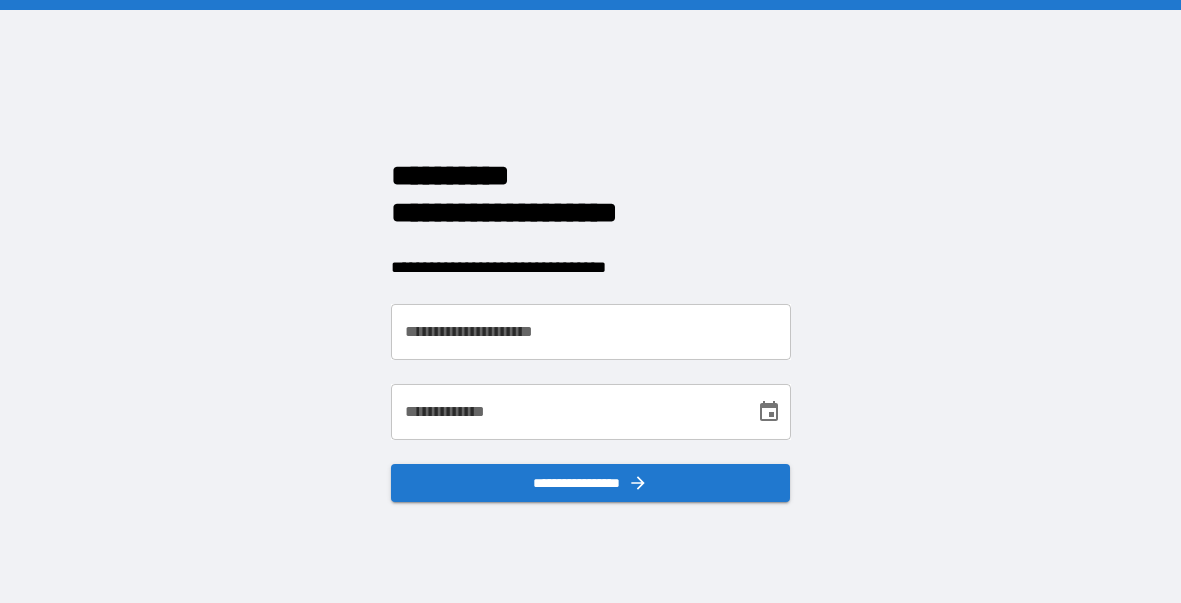 scroll, scrollTop: 0, scrollLeft: 0, axis: both 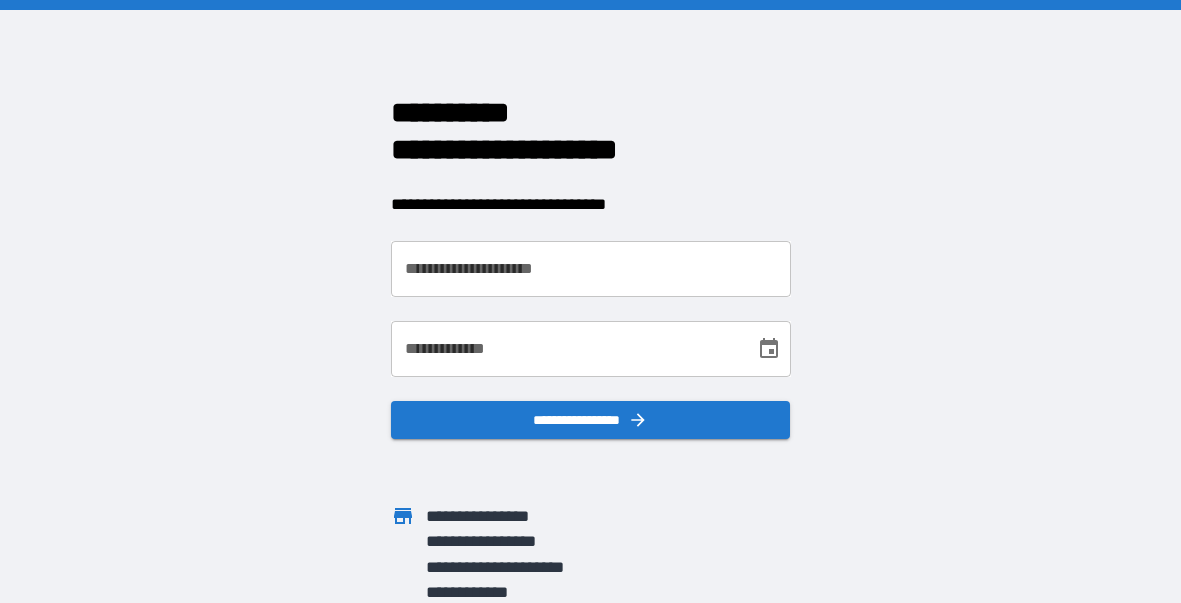click on "**********" at bounding box center (591, 269) 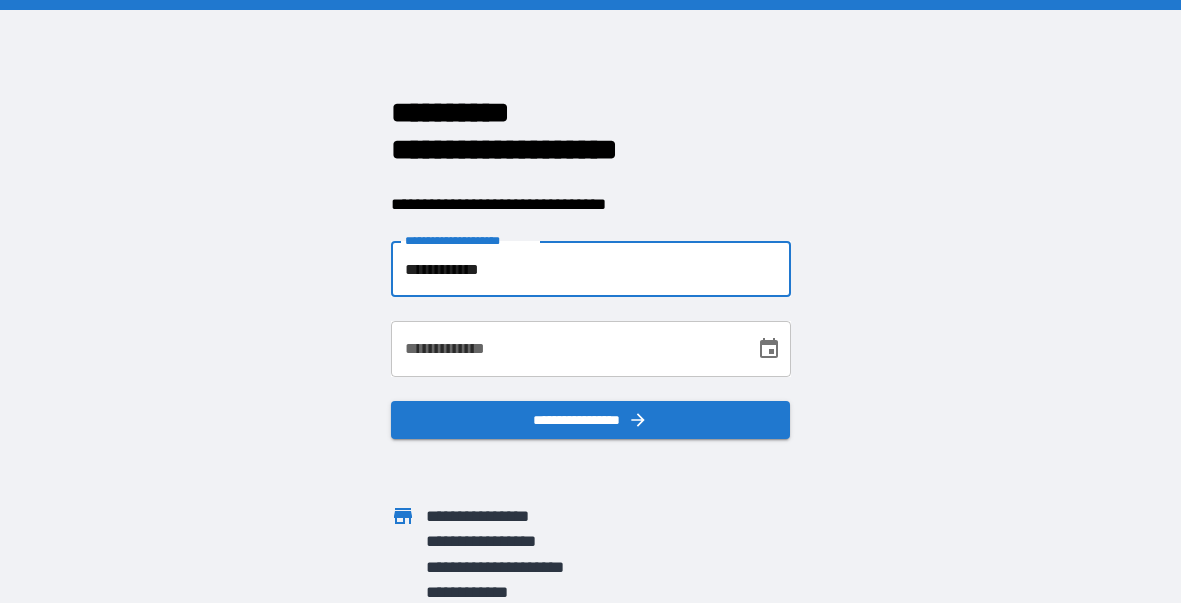 type on "**********" 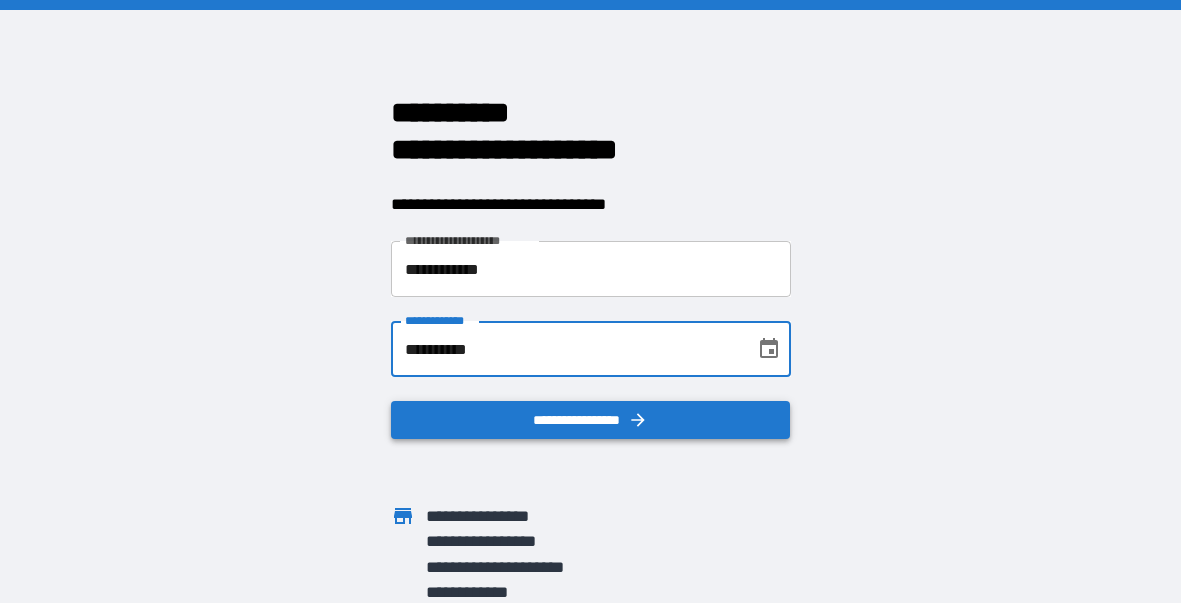 type on "**********" 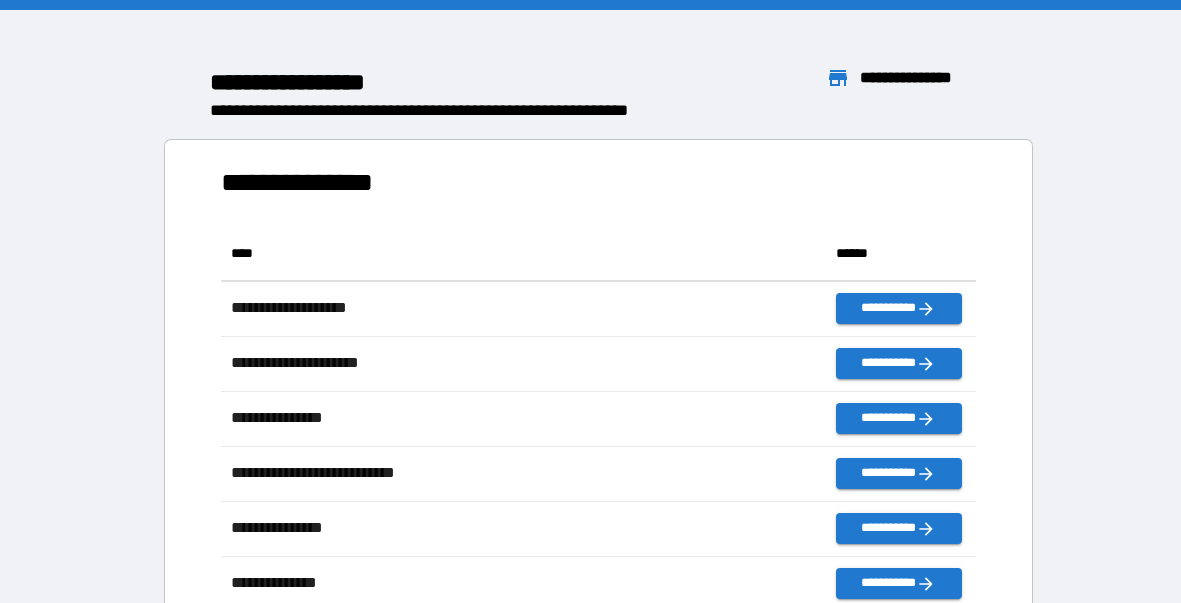 scroll, scrollTop: 0, scrollLeft: 1, axis: horizontal 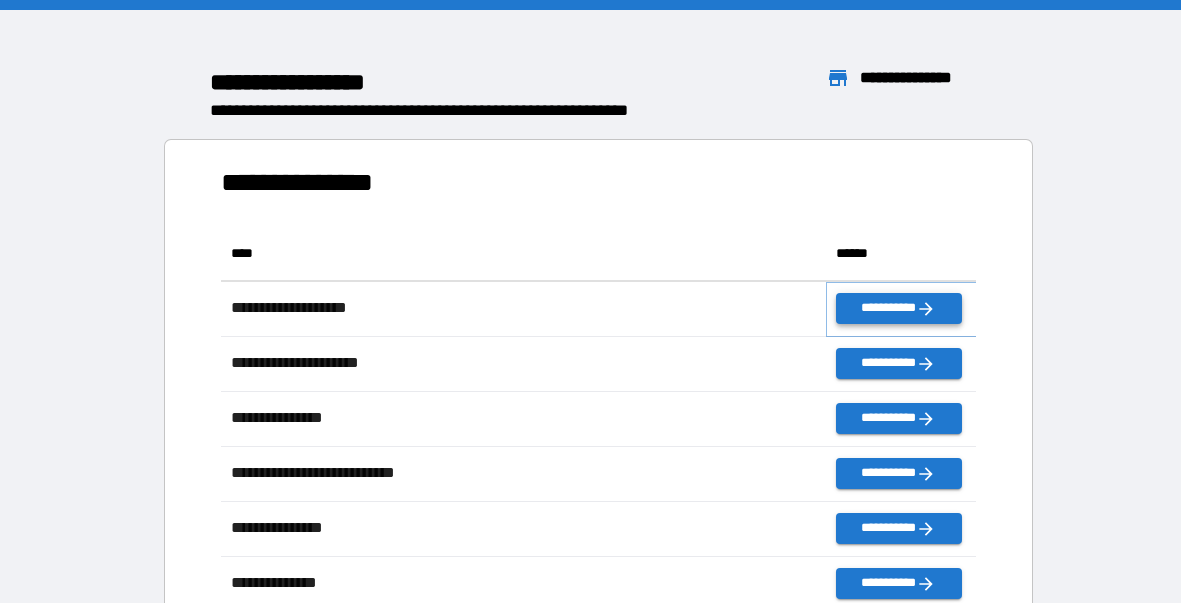 click on "**********" at bounding box center [898, 308] 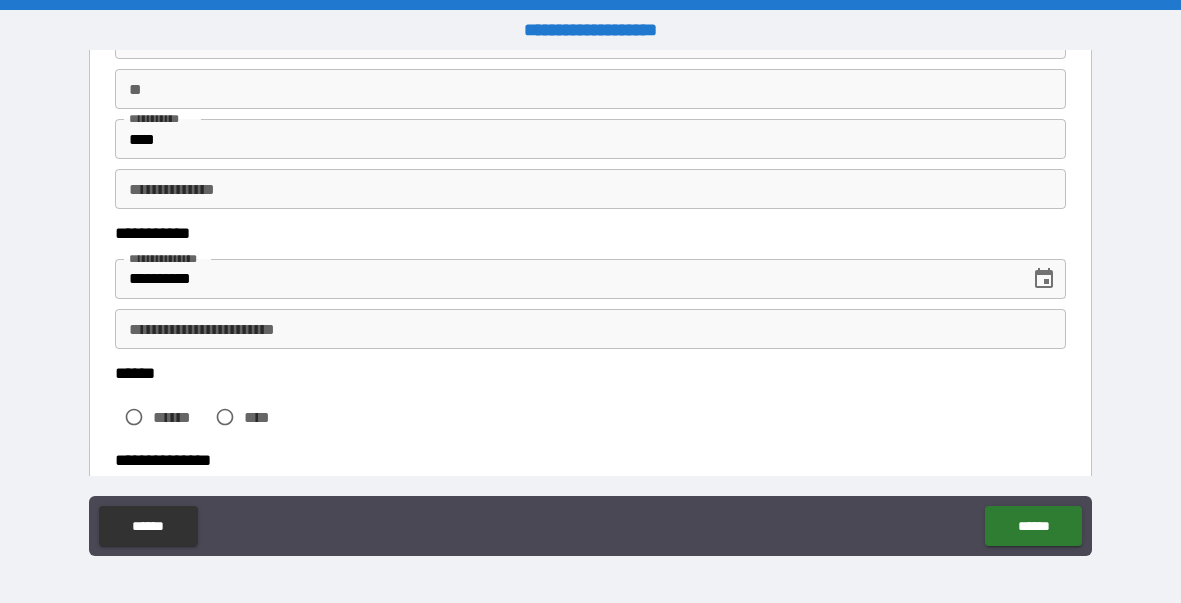 scroll, scrollTop: 185, scrollLeft: 0, axis: vertical 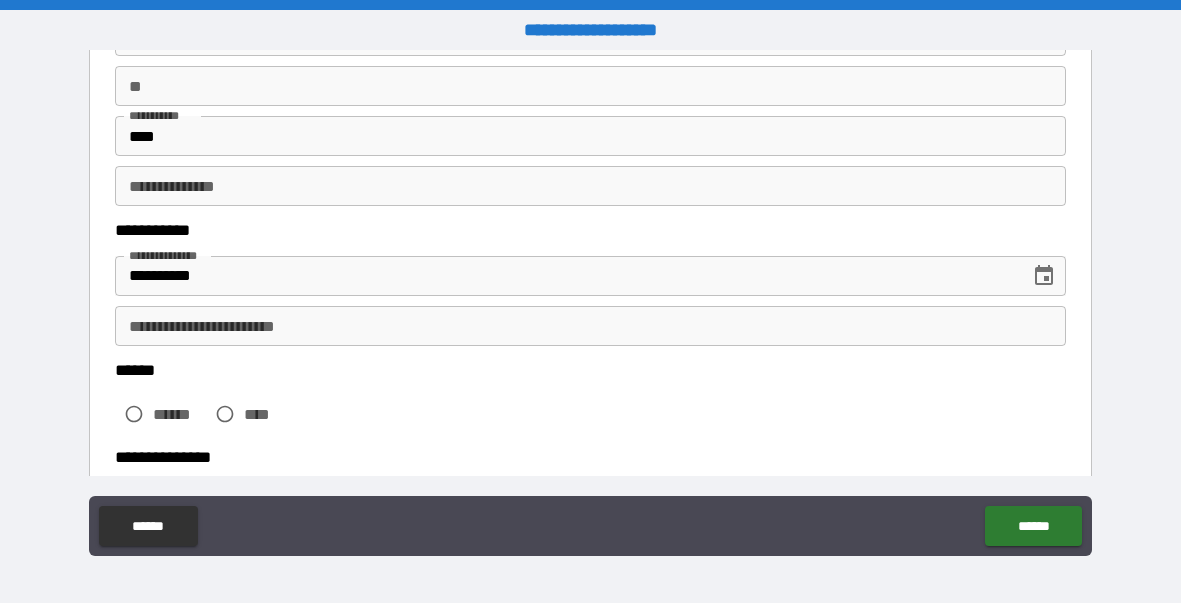 click on "**********" at bounding box center (591, 326) 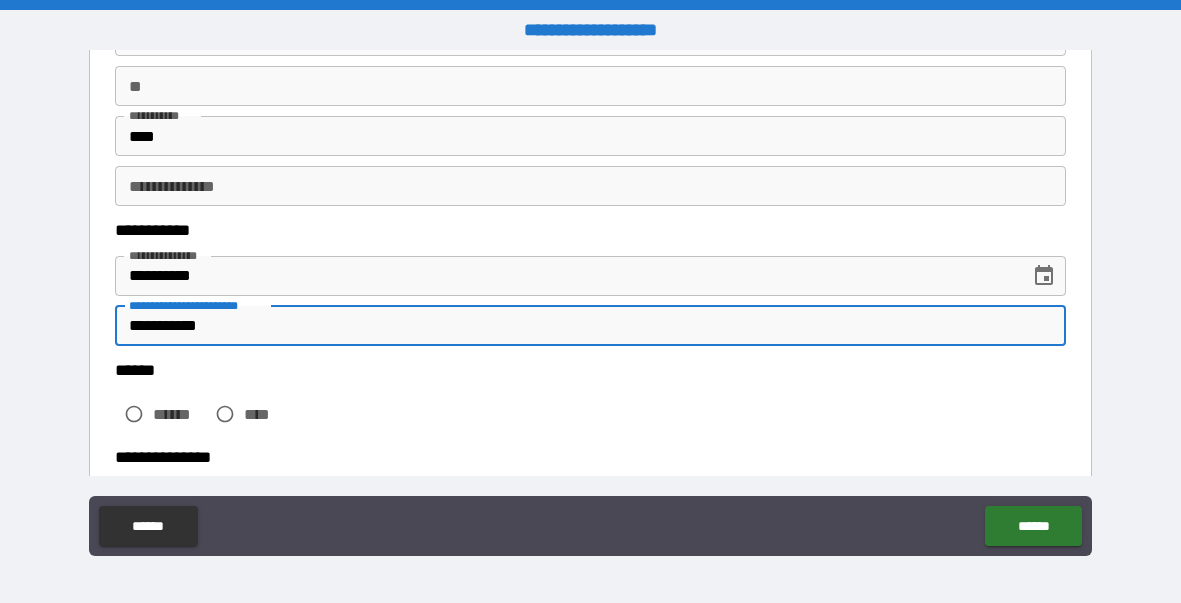 type on "**********" 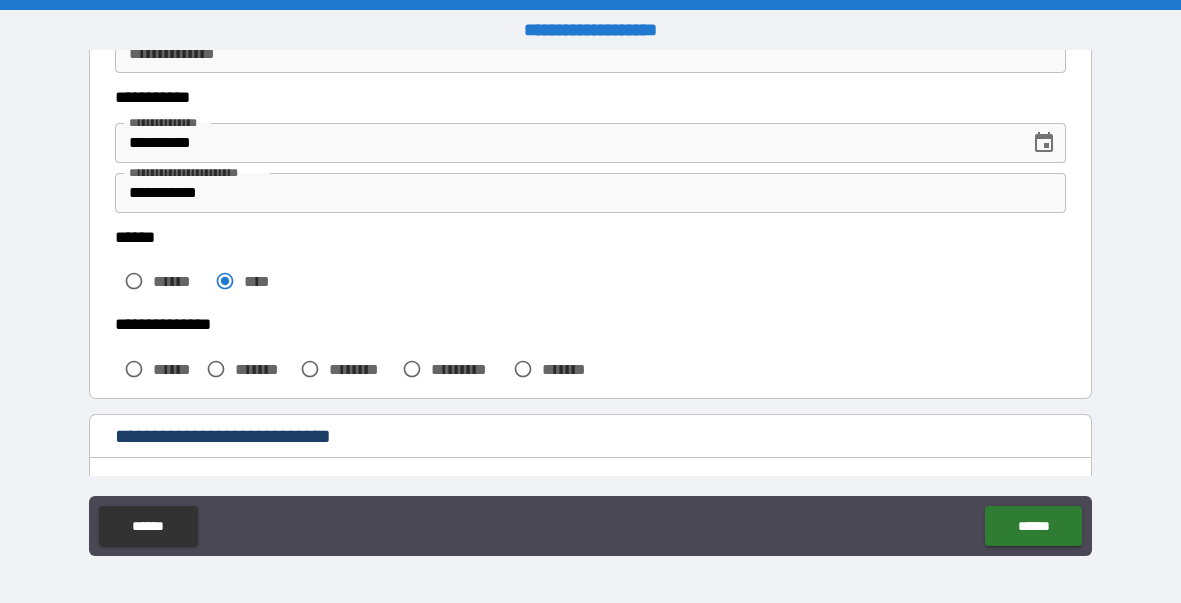 scroll, scrollTop: 321, scrollLeft: 0, axis: vertical 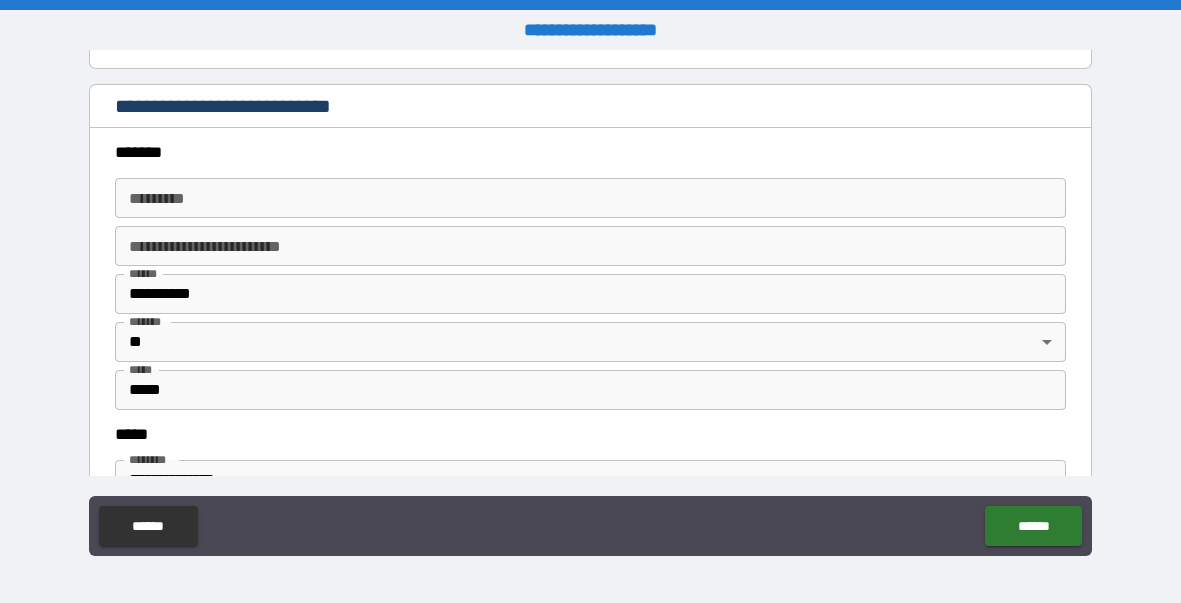 click on "*******   *" at bounding box center (591, 198) 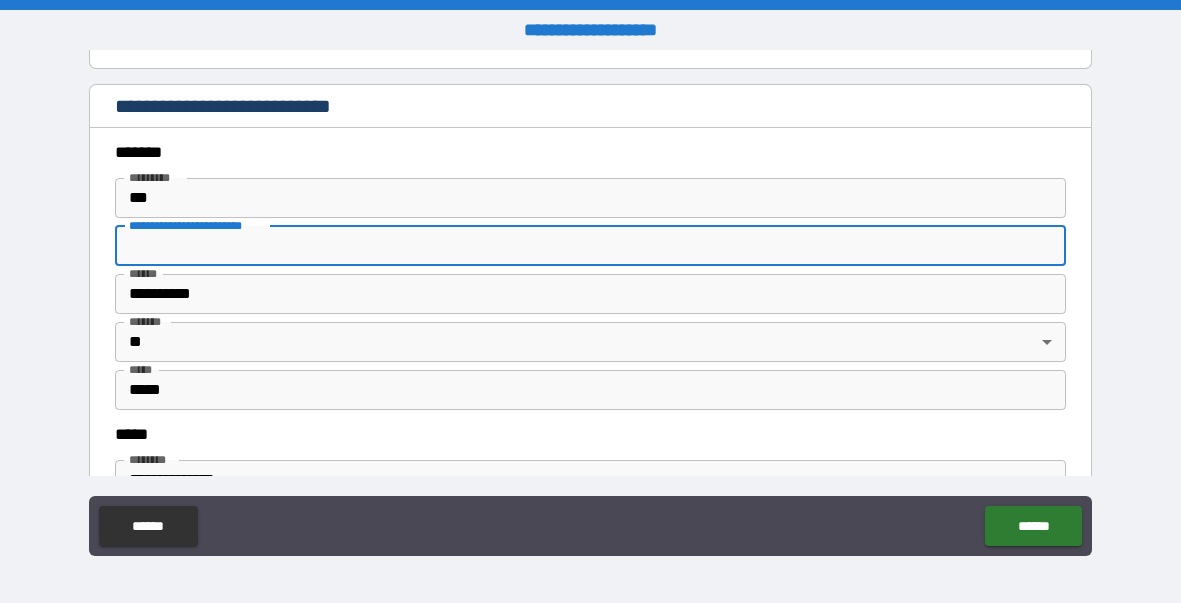 type on "**********" 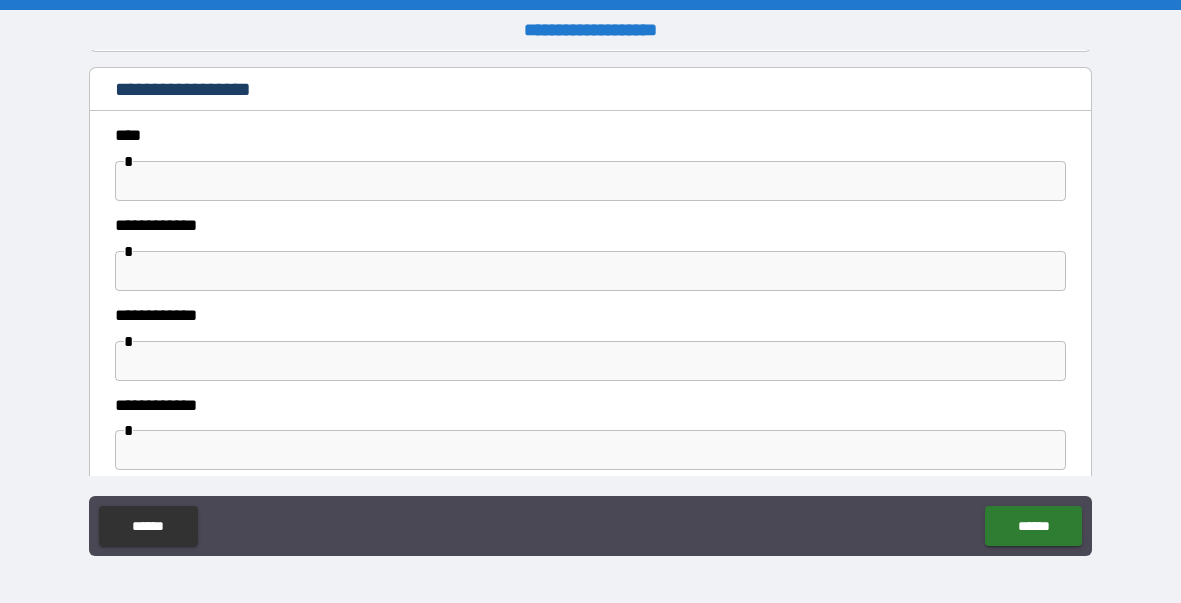 scroll, scrollTop: 1302, scrollLeft: 0, axis: vertical 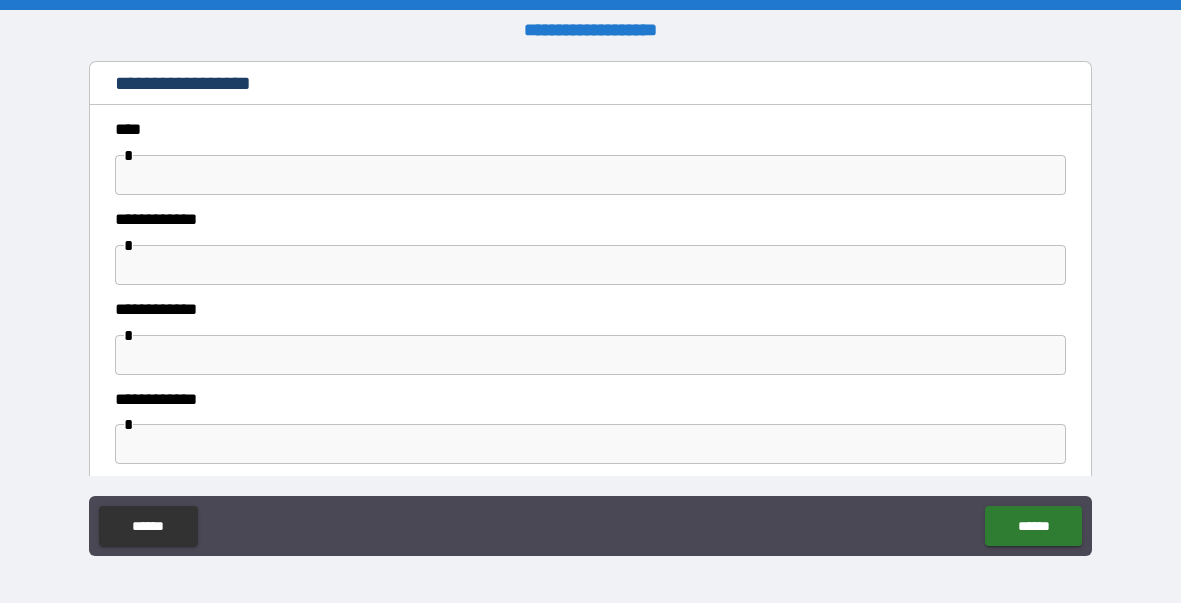 click at bounding box center (591, 175) 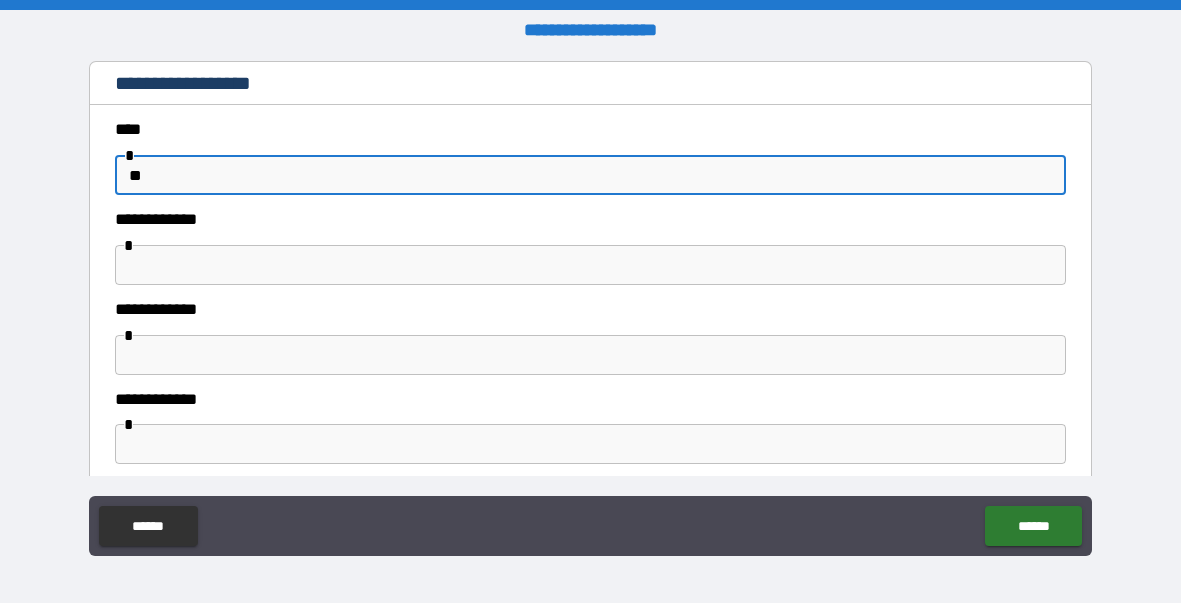type on "*" 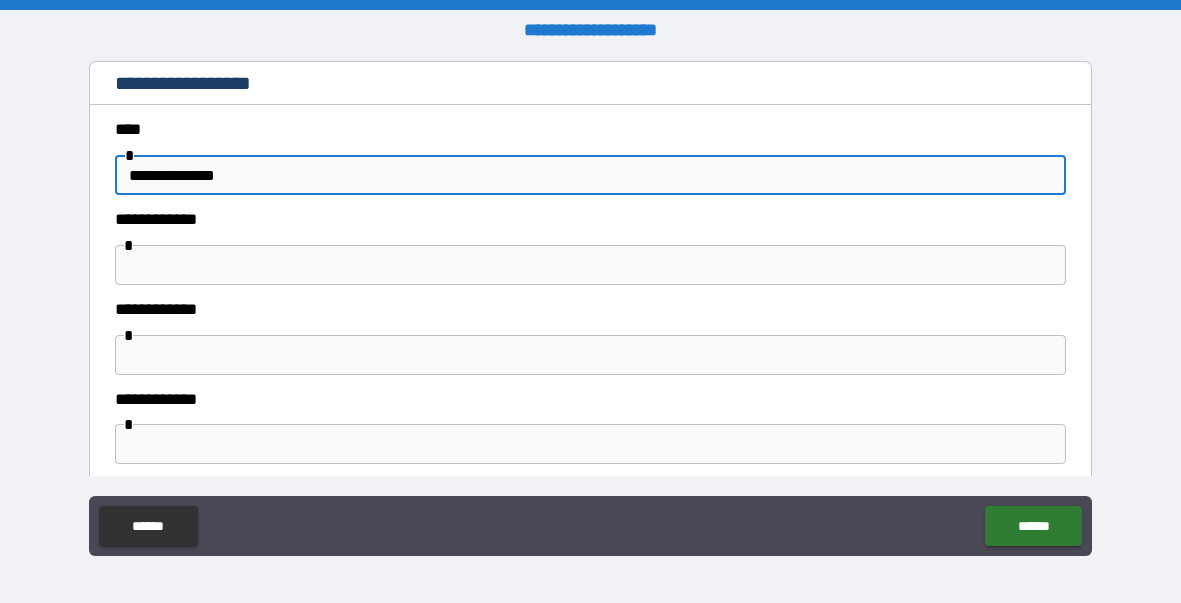 type on "**********" 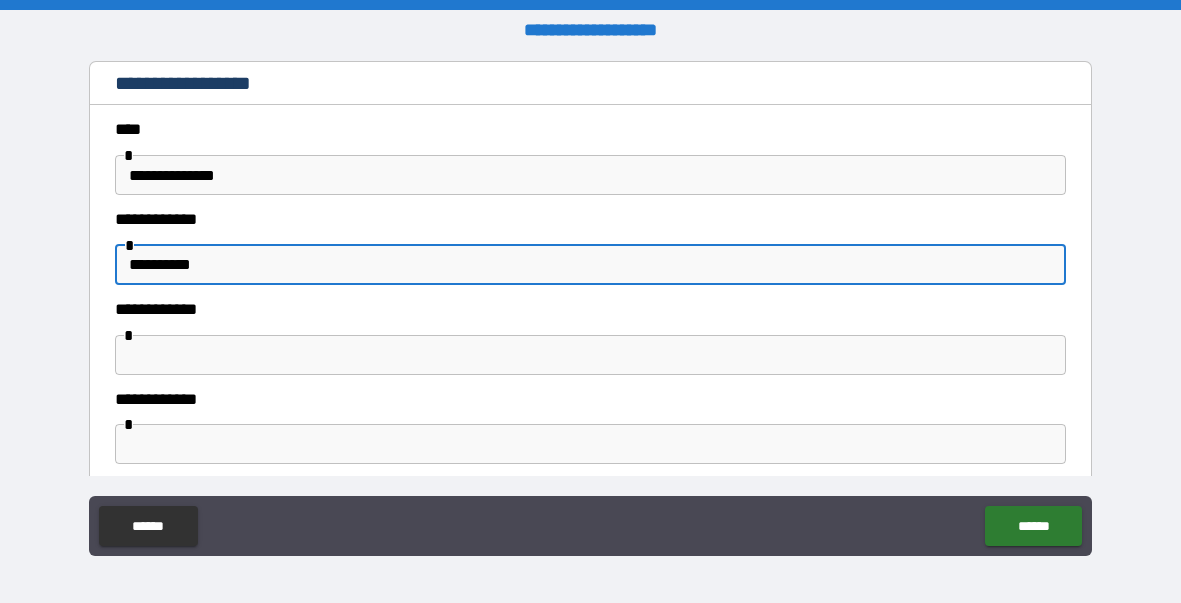 type on "**********" 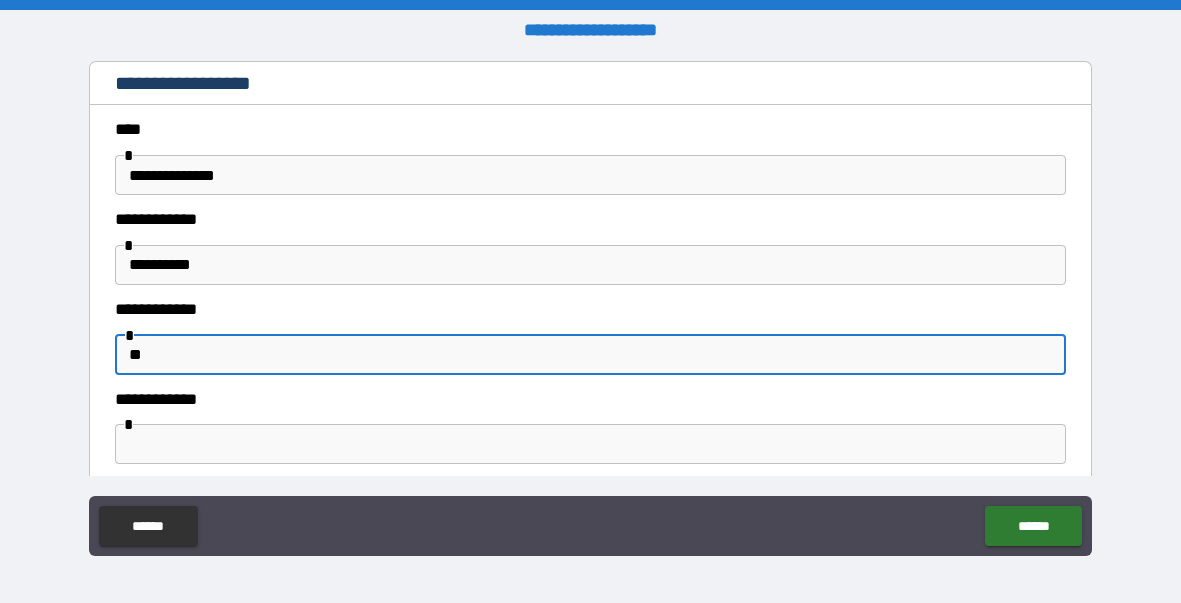 type on "*" 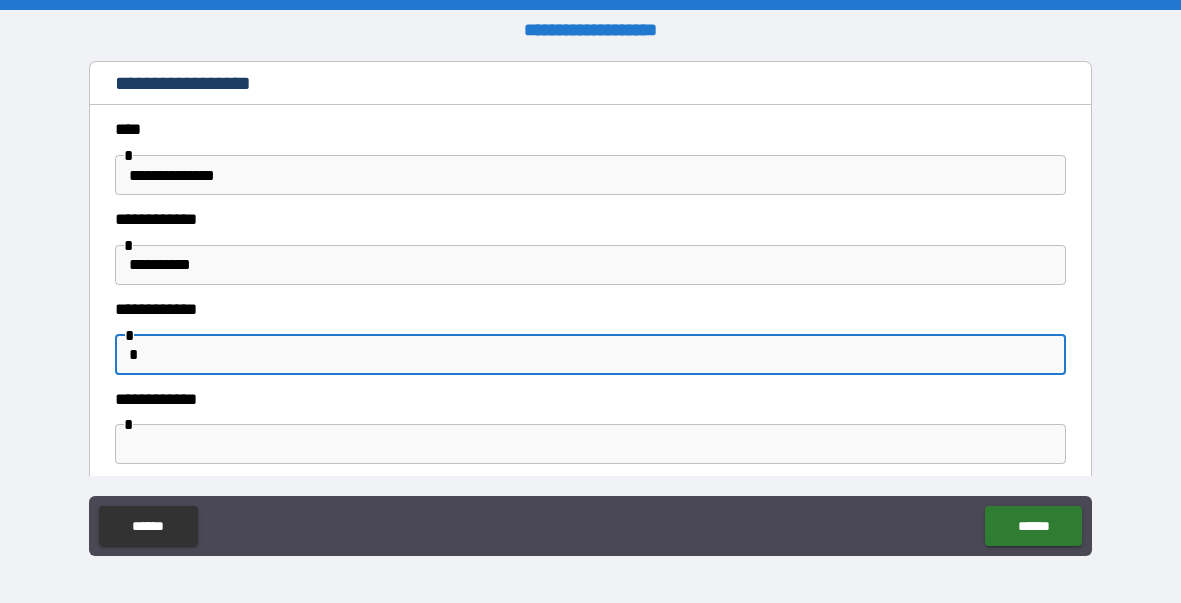 type 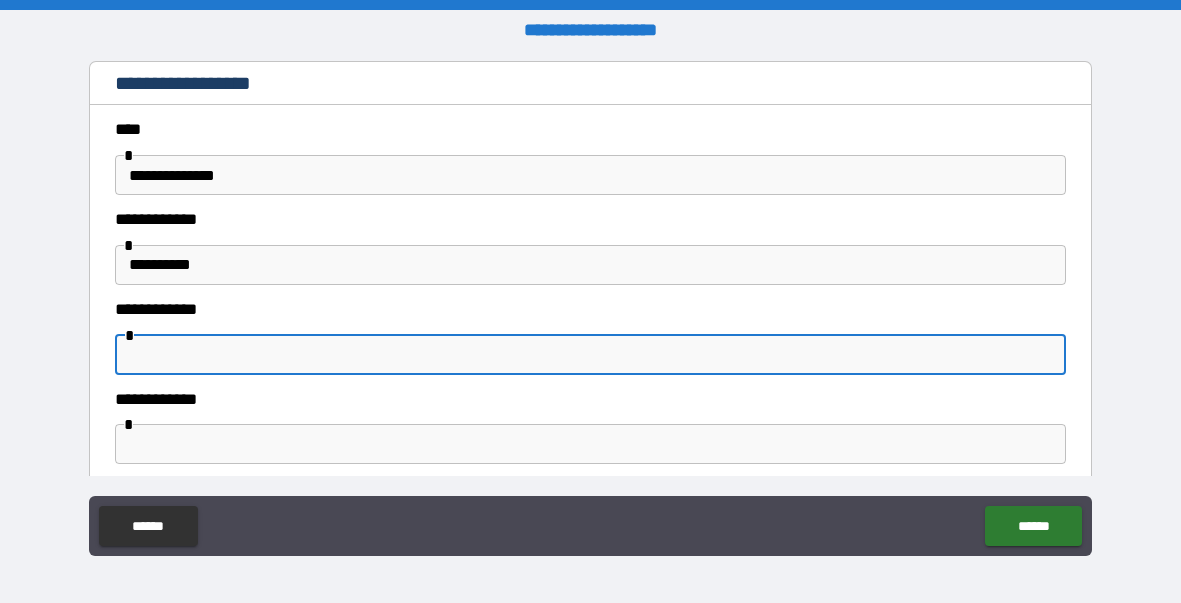 click at bounding box center [591, 444] 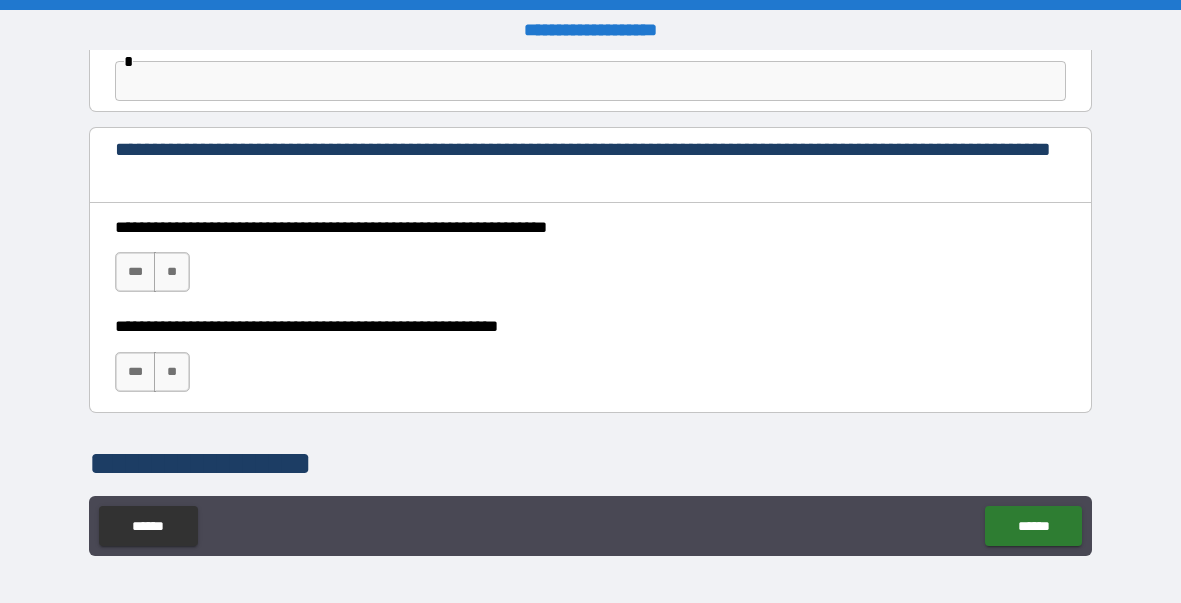 scroll, scrollTop: 1847, scrollLeft: 0, axis: vertical 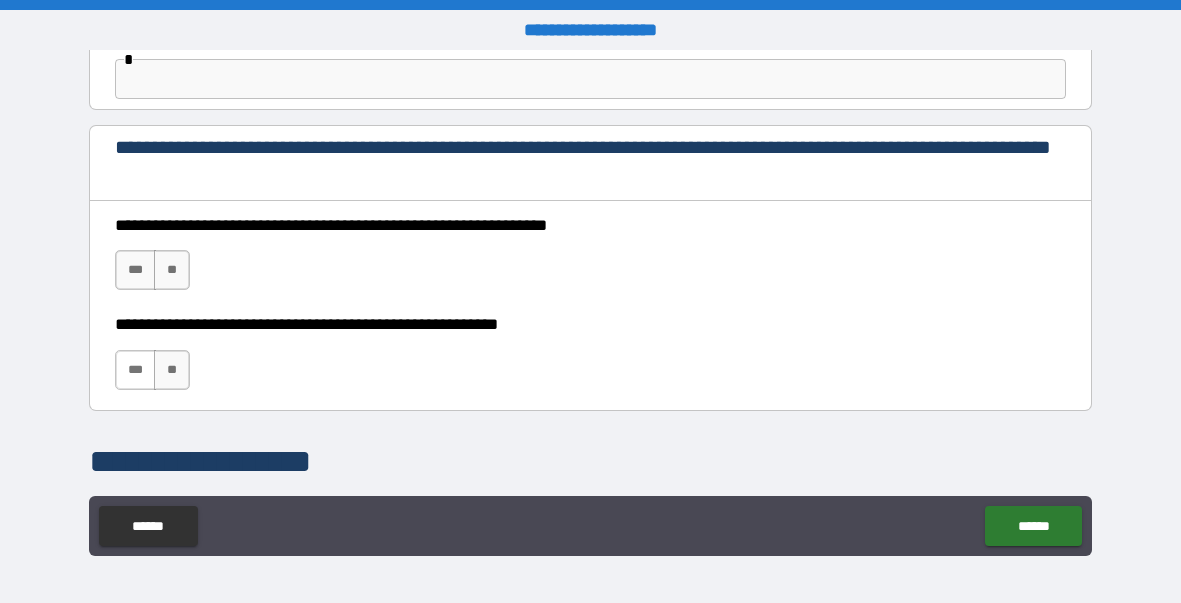 type on "**********" 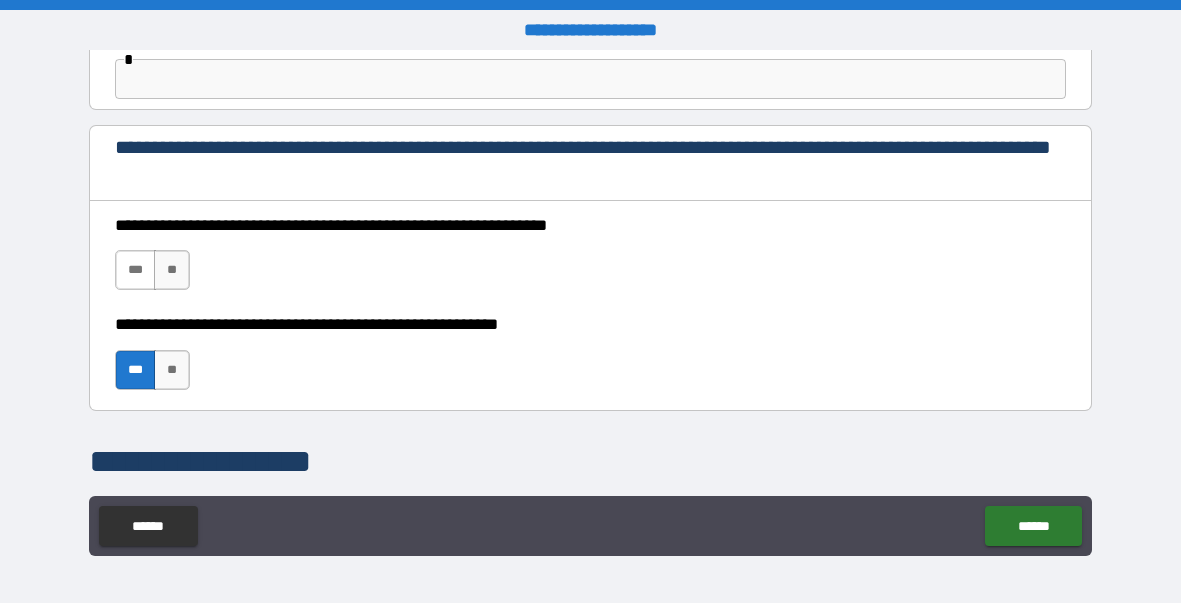 click on "***" at bounding box center [135, 270] 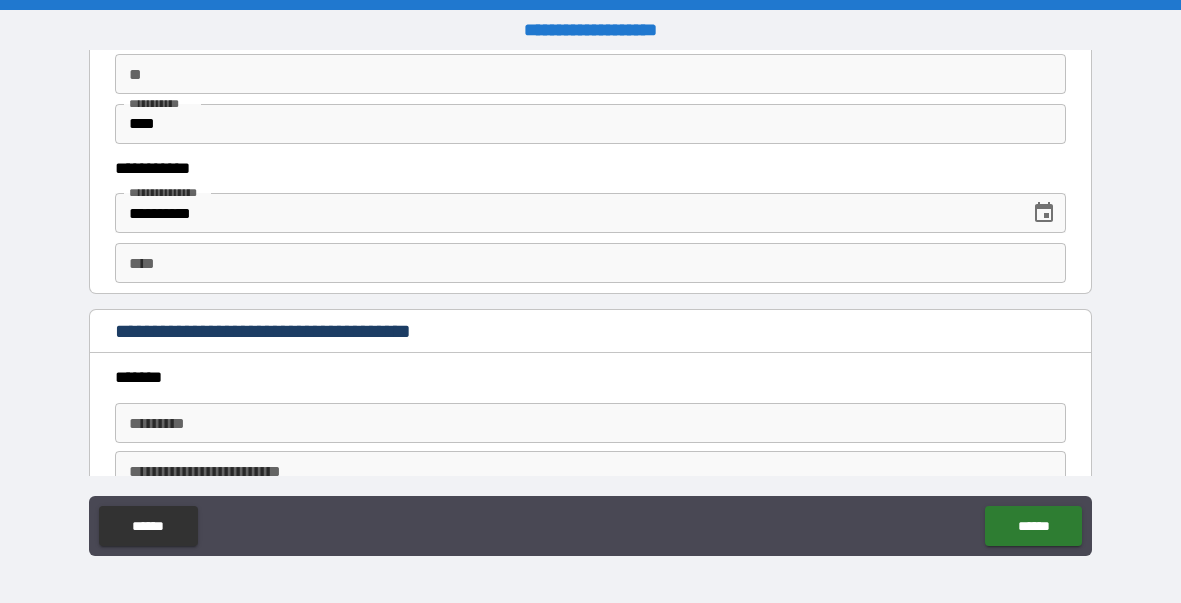 scroll, scrollTop: 2597, scrollLeft: 0, axis: vertical 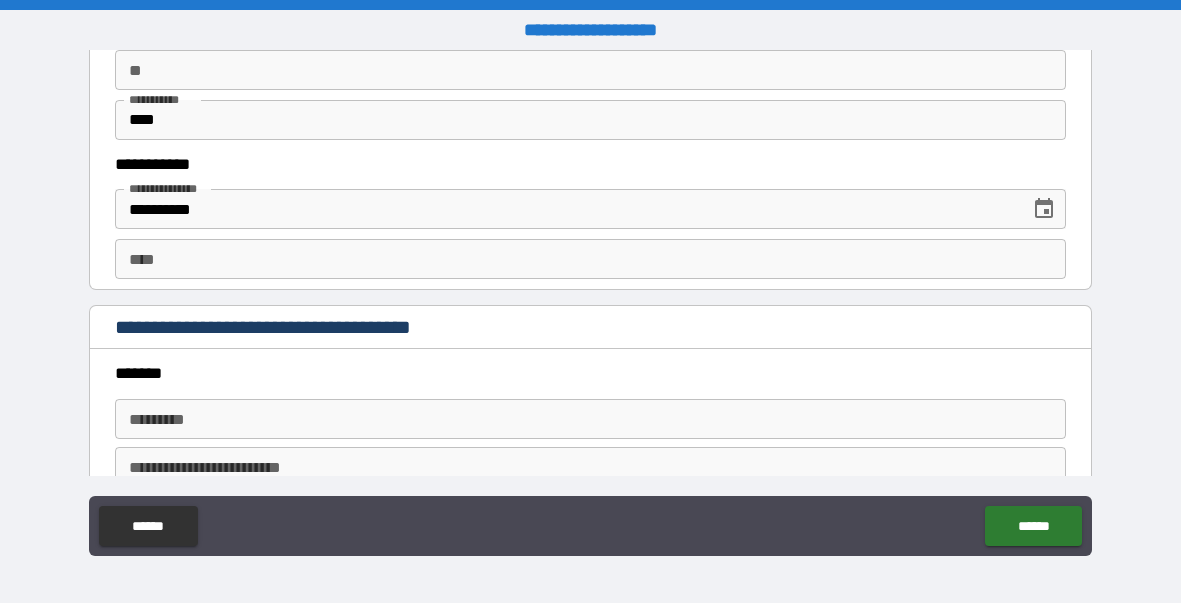click on "****" at bounding box center (591, 259) 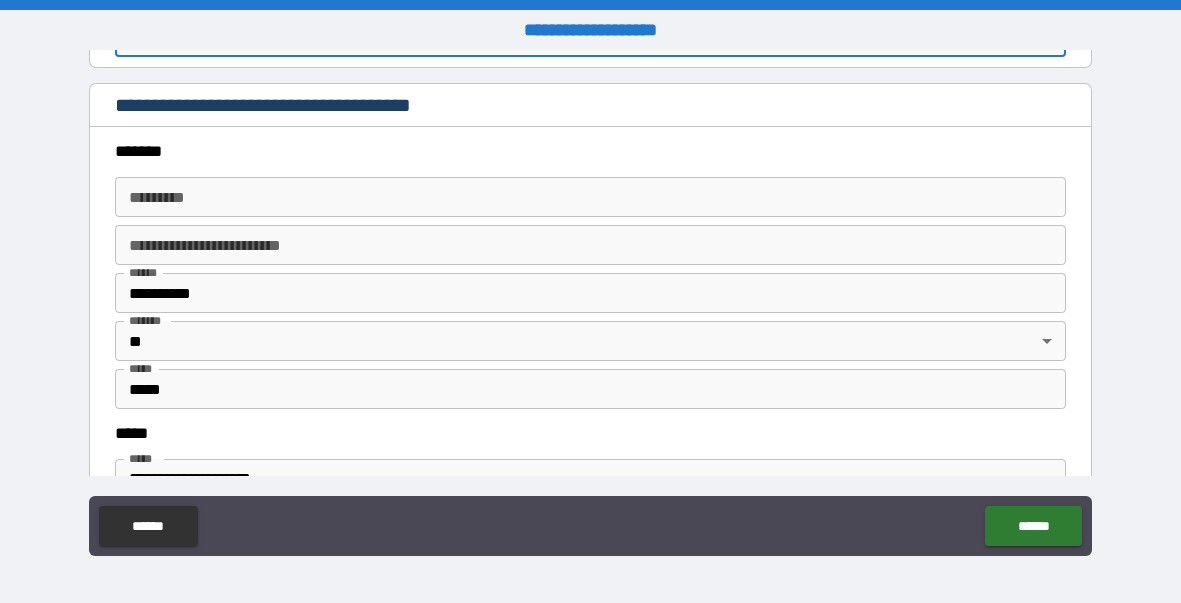 scroll, scrollTop: 2818, scrollLeft: 0, axis: vertical 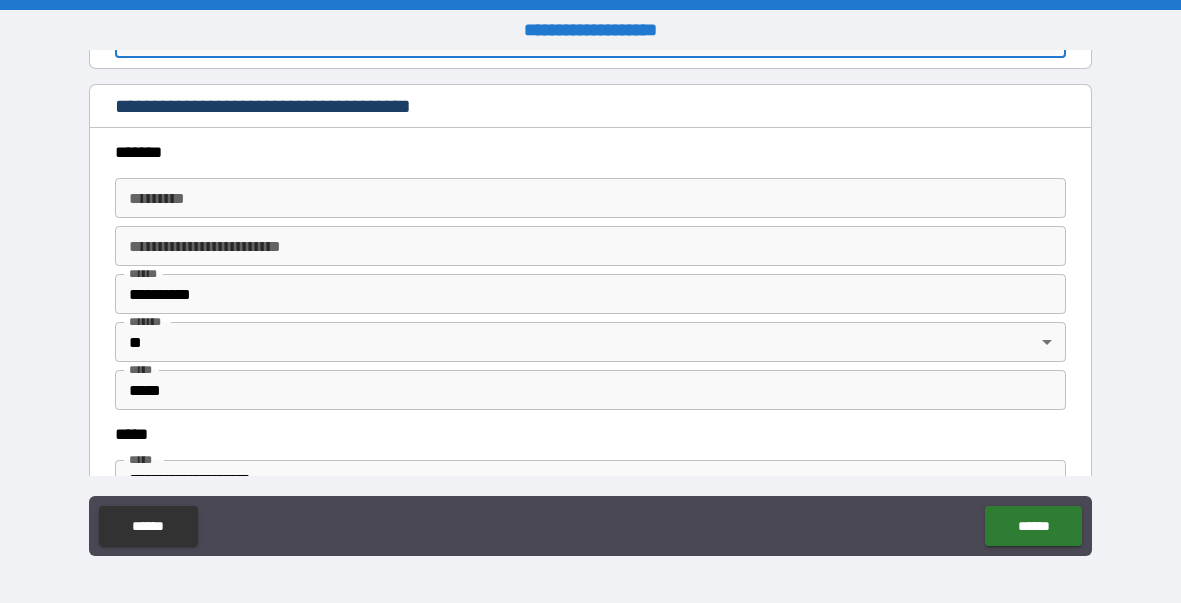 type on "**********" 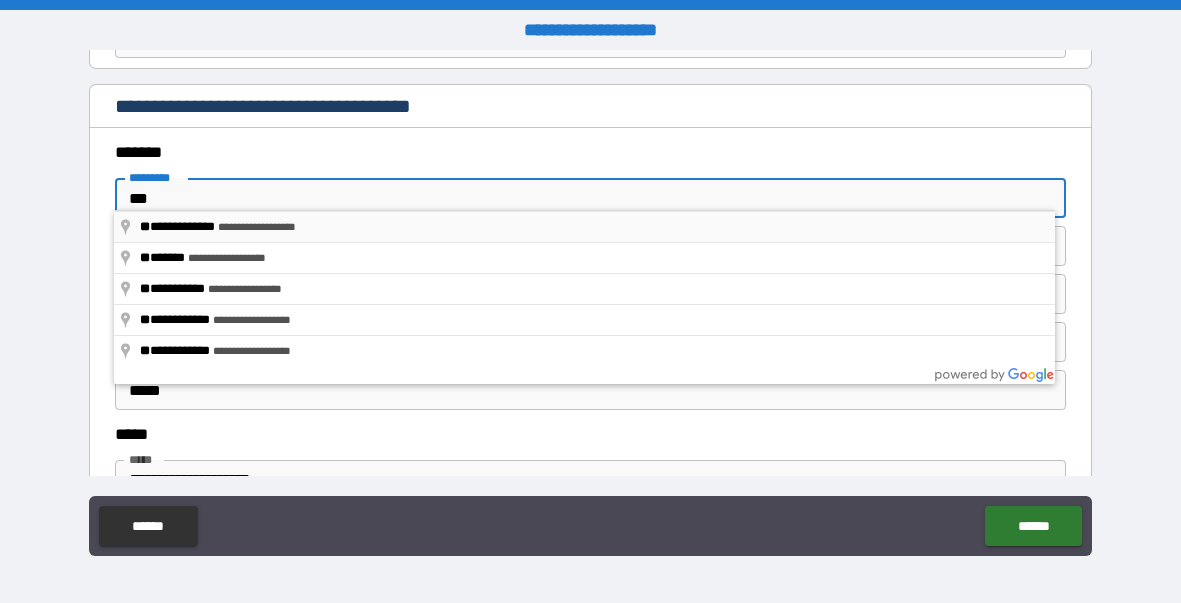 type on "**********" 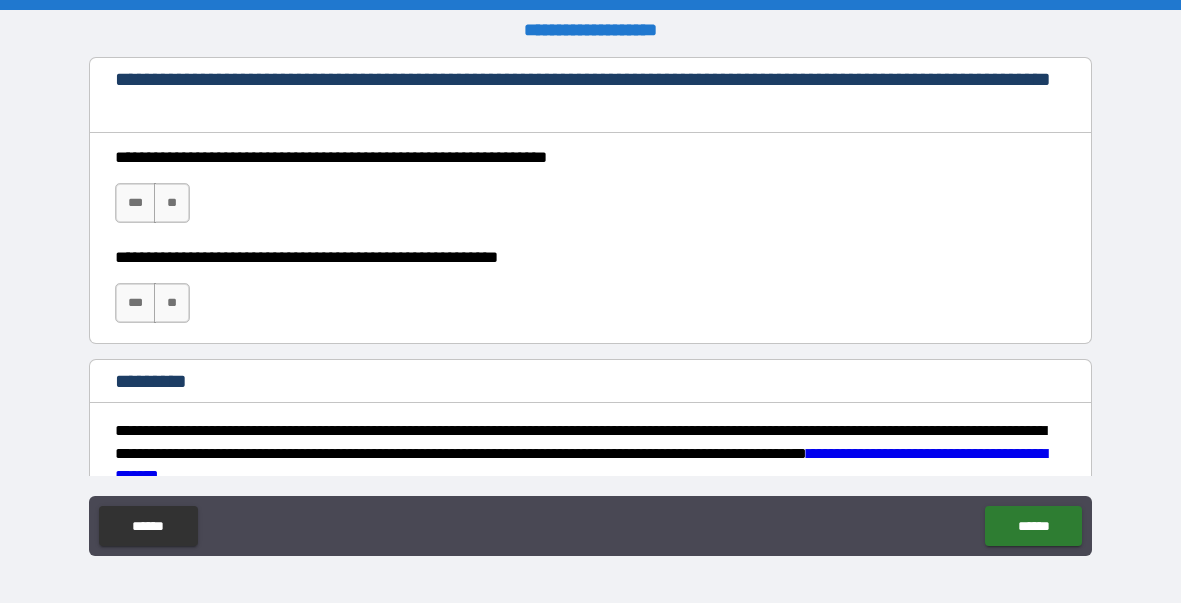 scroll, scrollTop: 3479, scrollLeft: 0, axis: vertical 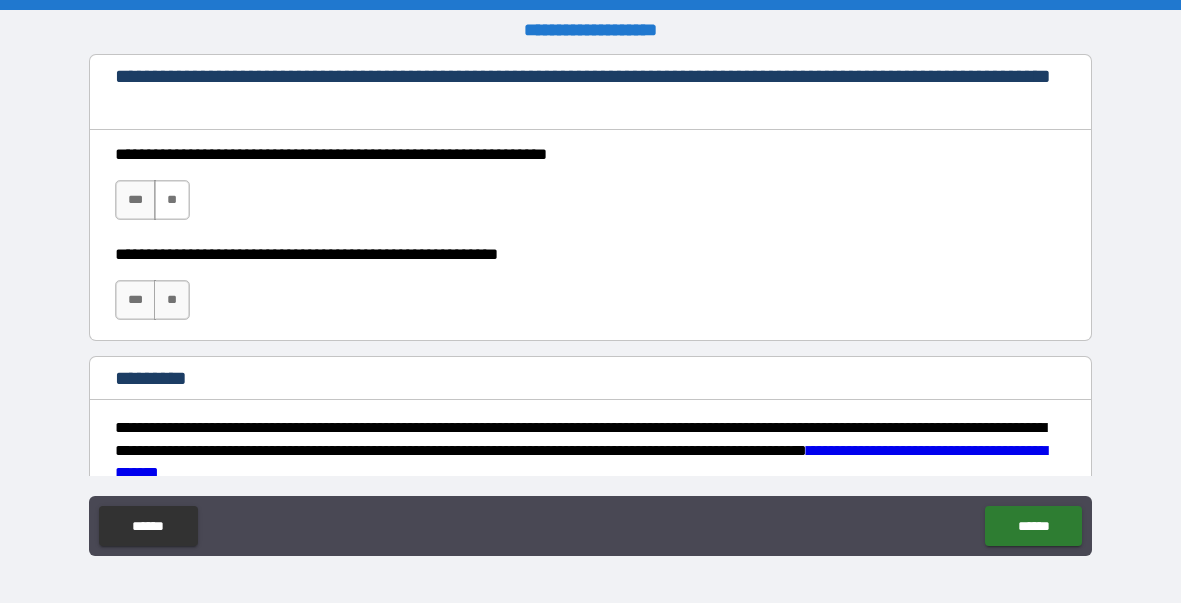 click on "**" at bounding box center (172, 200) 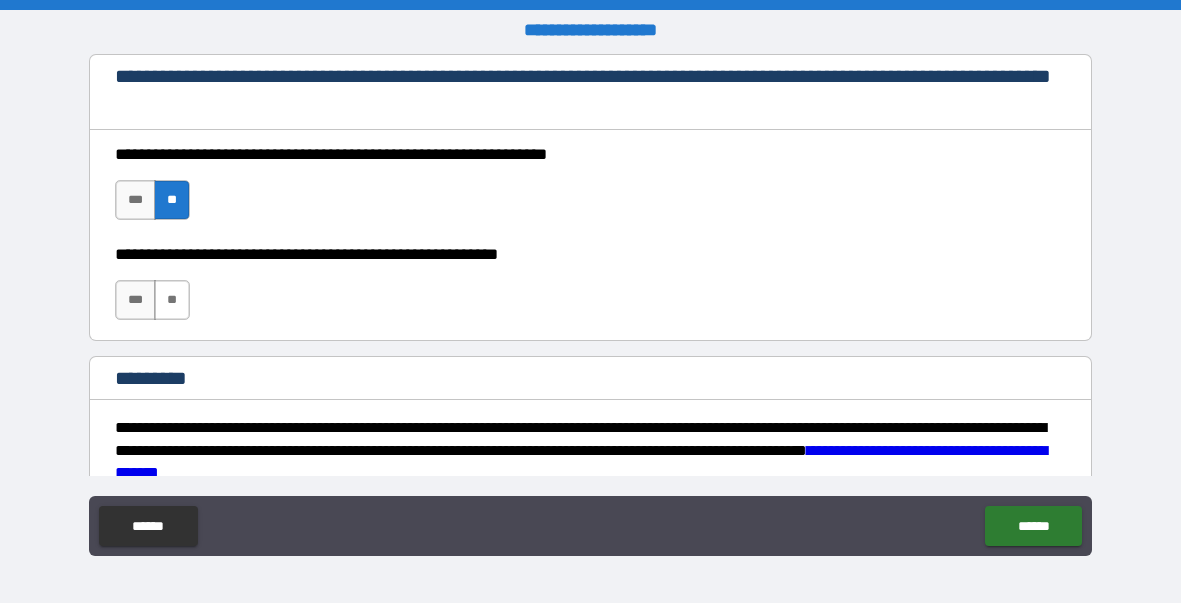 click on "**" at bounding box center (172, 300) 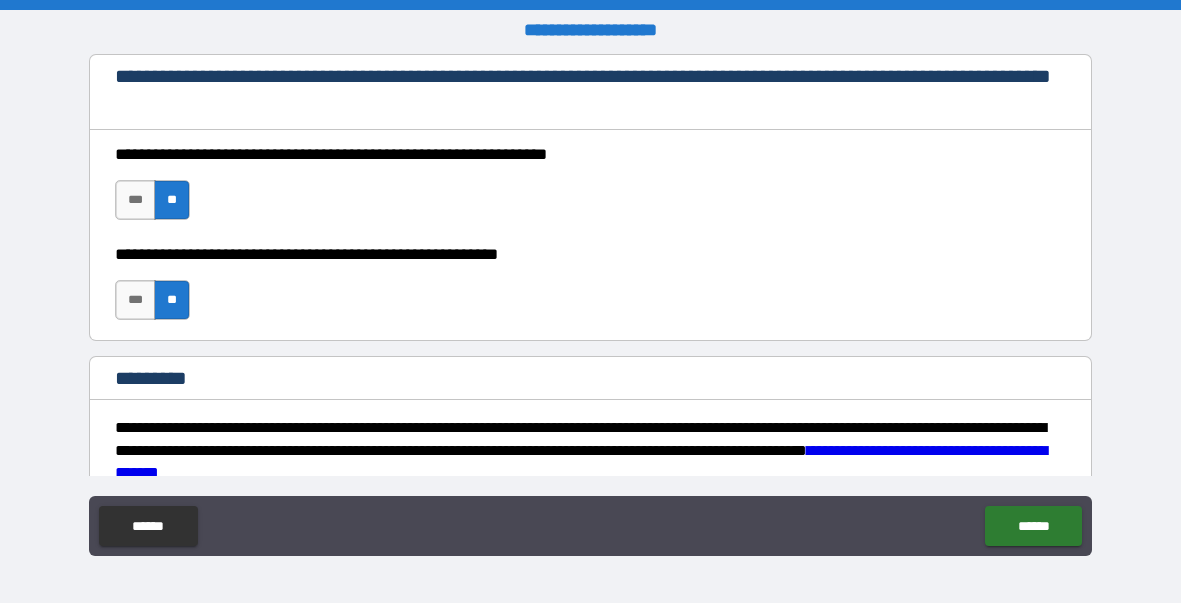 scroll, scrollTop: 3640, scrollLeft: 0, axis: vertical 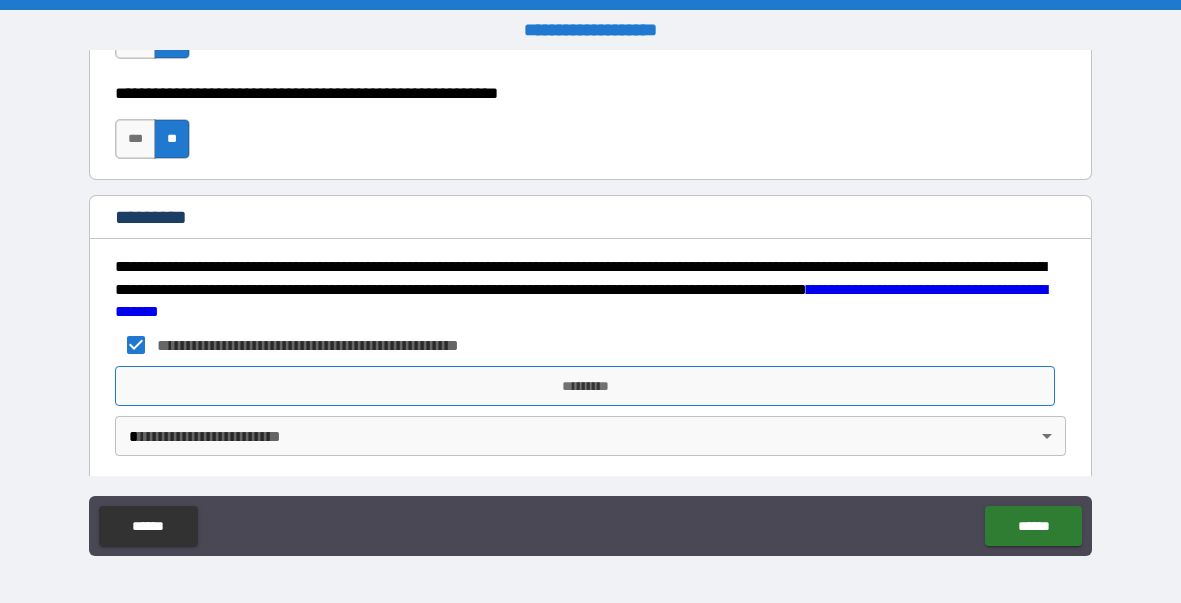 click on "*********" at bounding box center (585, 386) 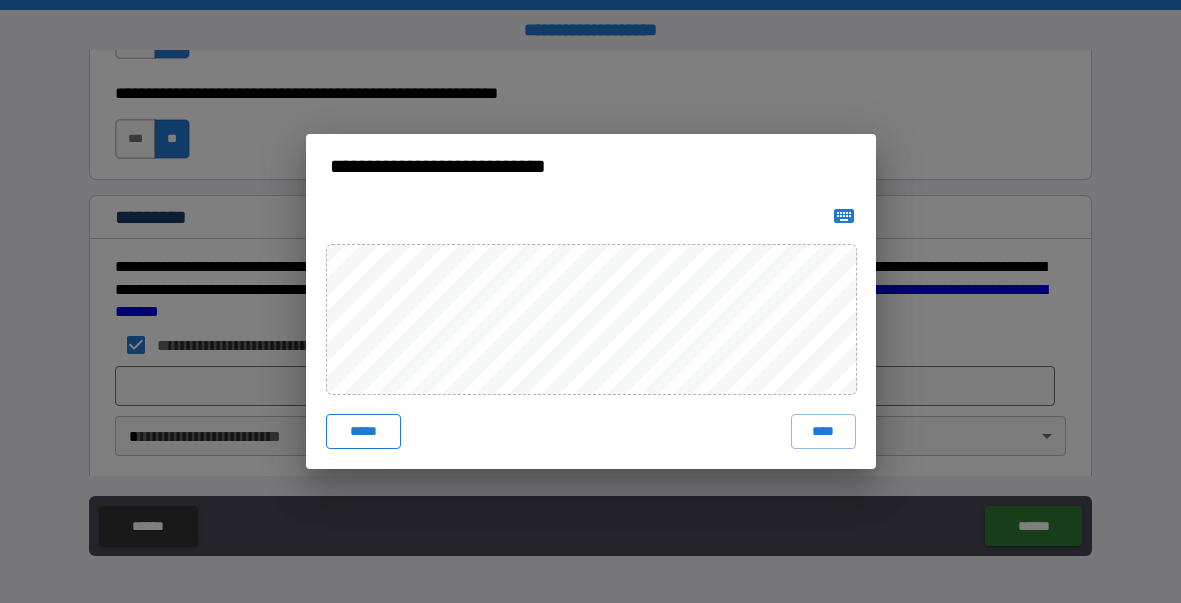 click on "*****" at bounding box center (364, 432) 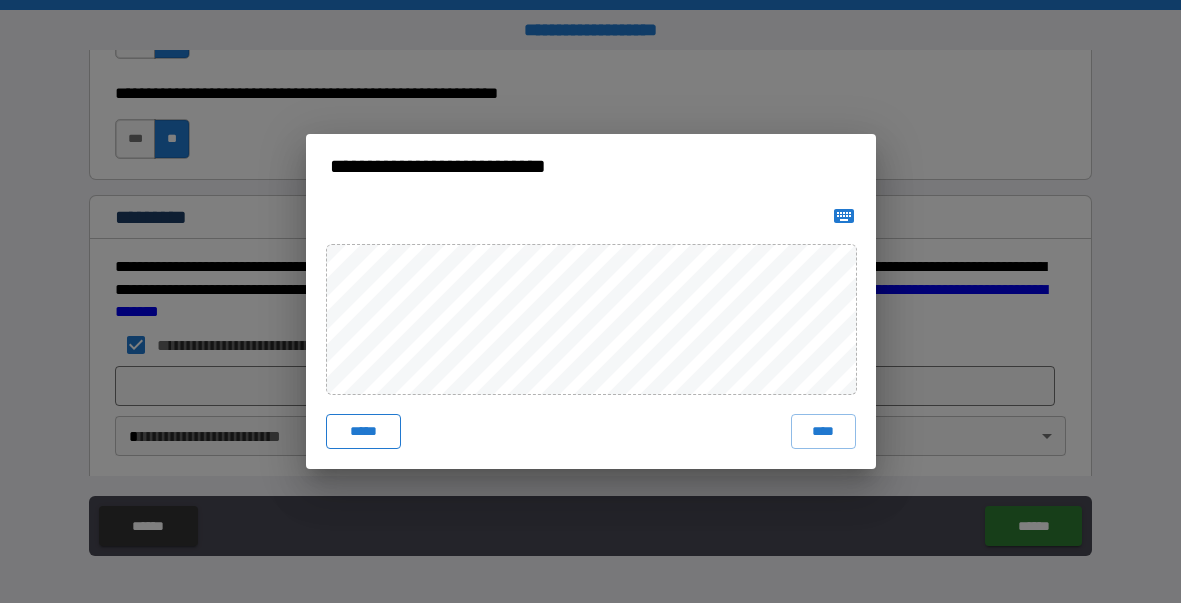 click on "*****" at bounding box center (364, 432) 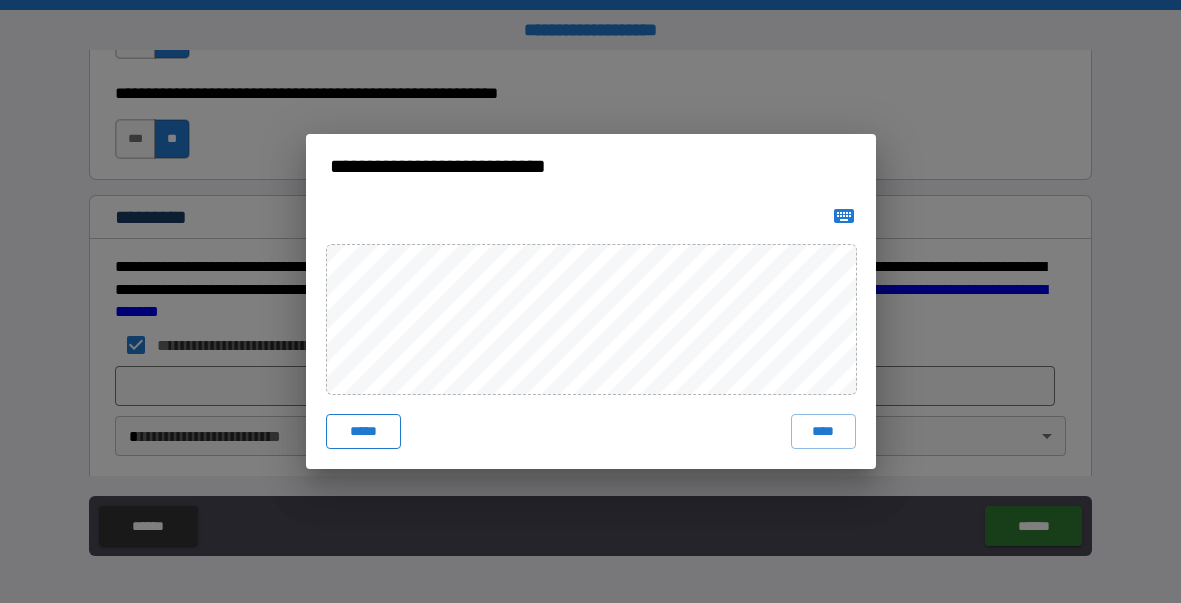 click on "*****" at bounding box center [364, 432] 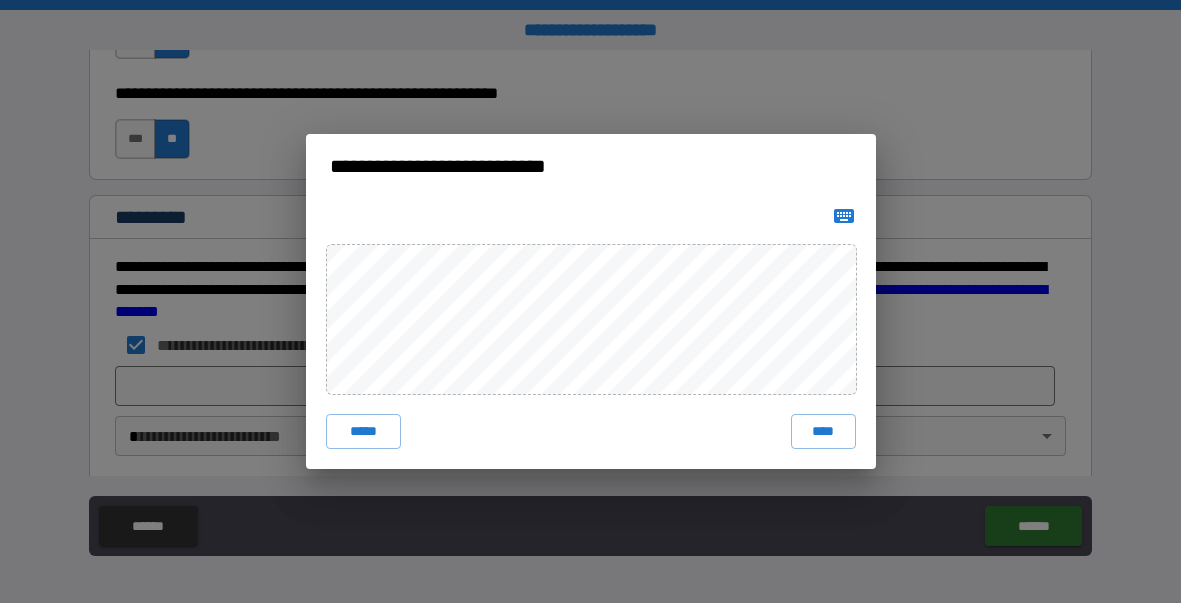 click on "**********" at bounding box center [590, 301] 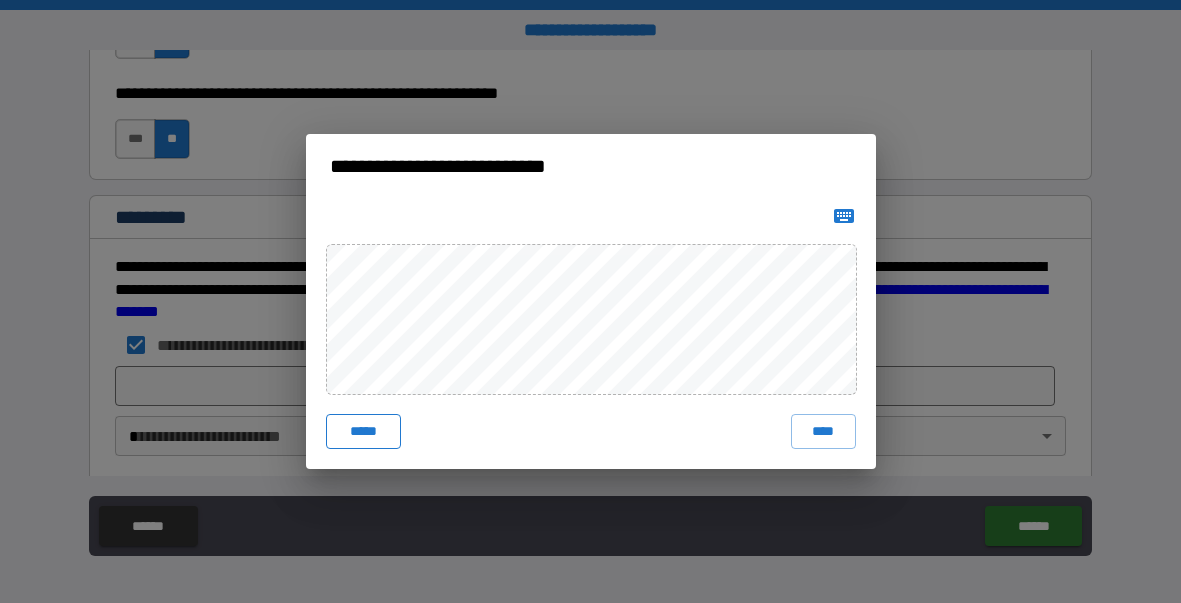 click on "*****" at bounding box center [364, 432] 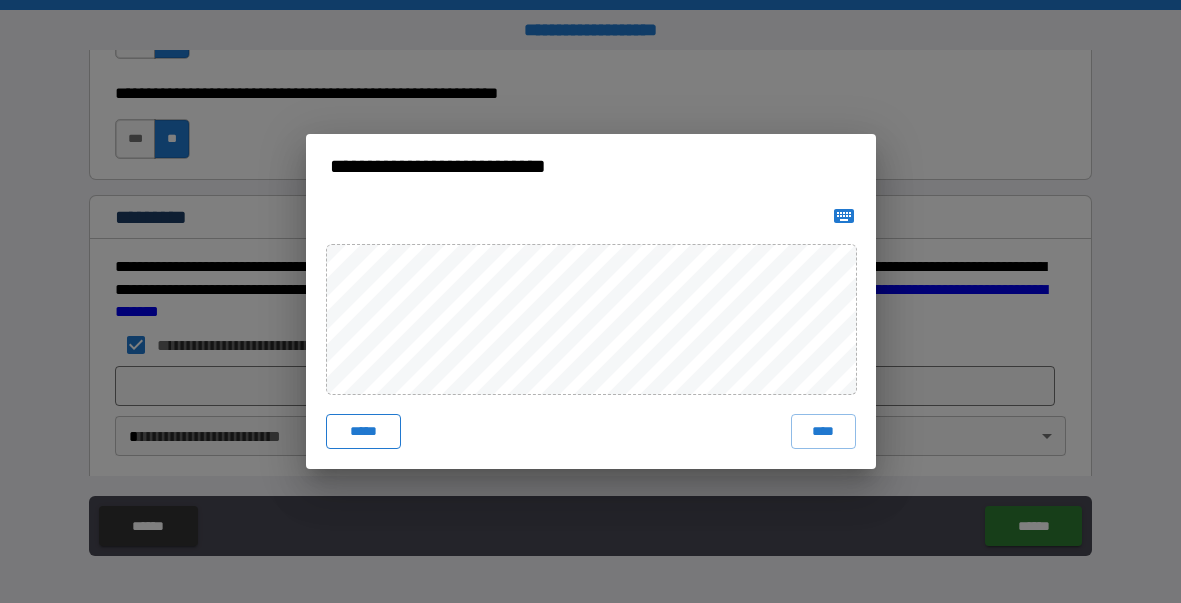 click on "*****" at bounding box center (364, 432) 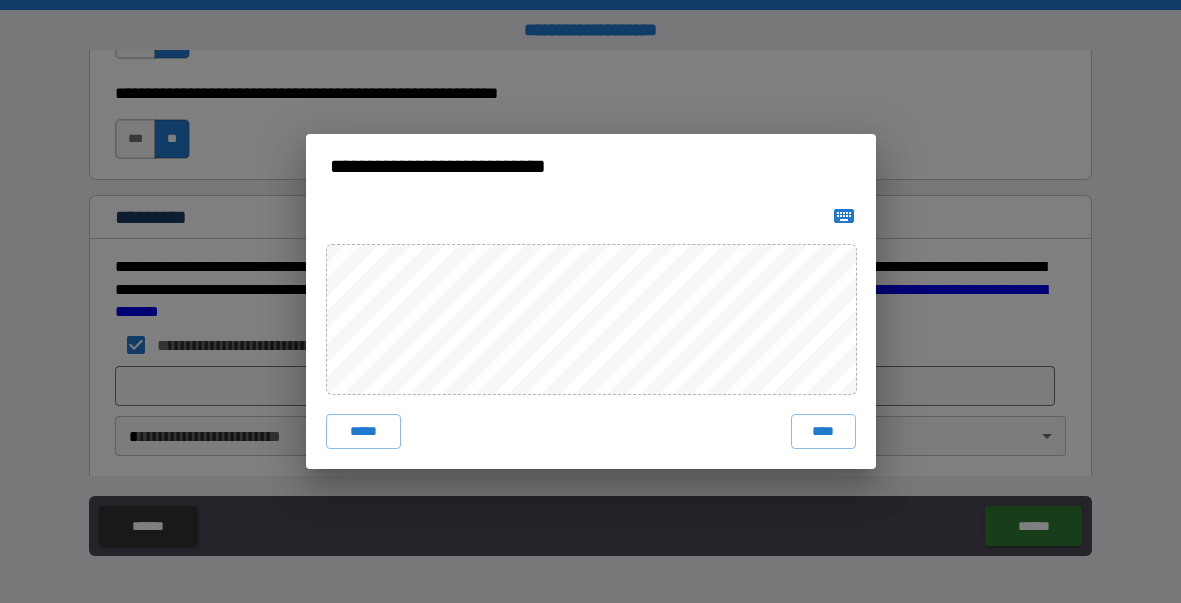click on "**********" at bounding box center [590, 301] 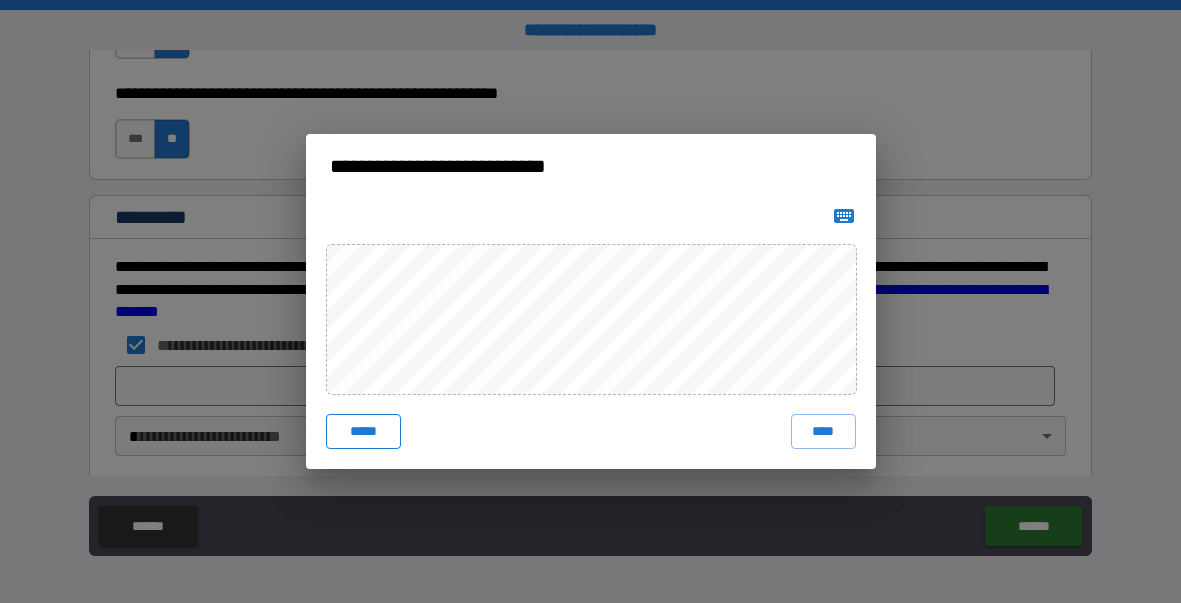 click on "*****" at bounding box center [364, 432] 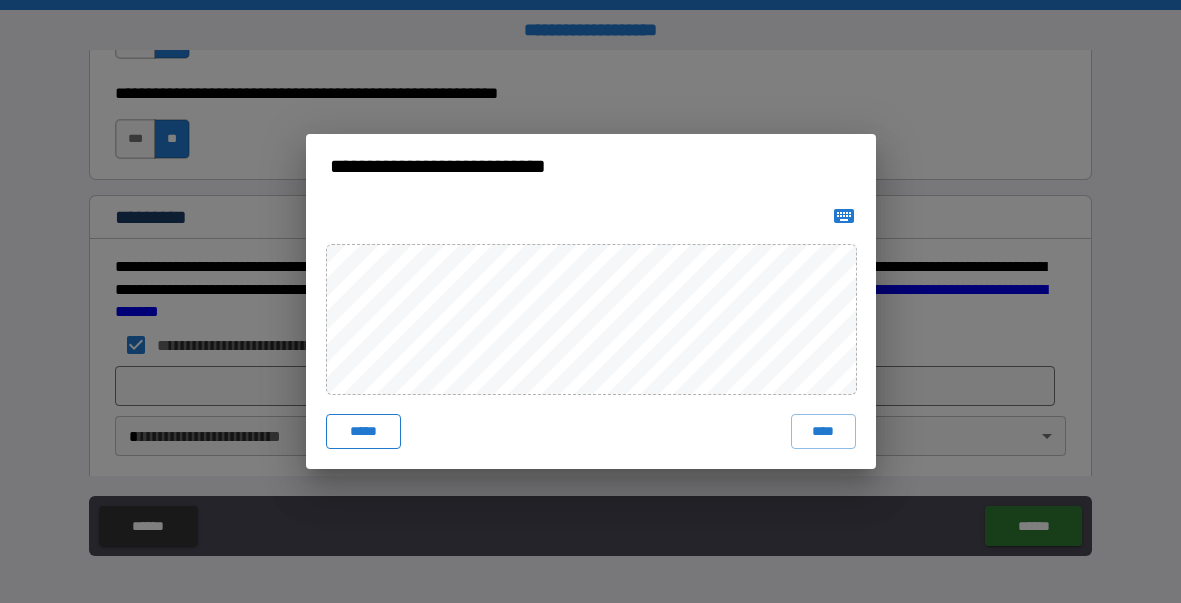 click on "*****" at bounding box center (364, 432) 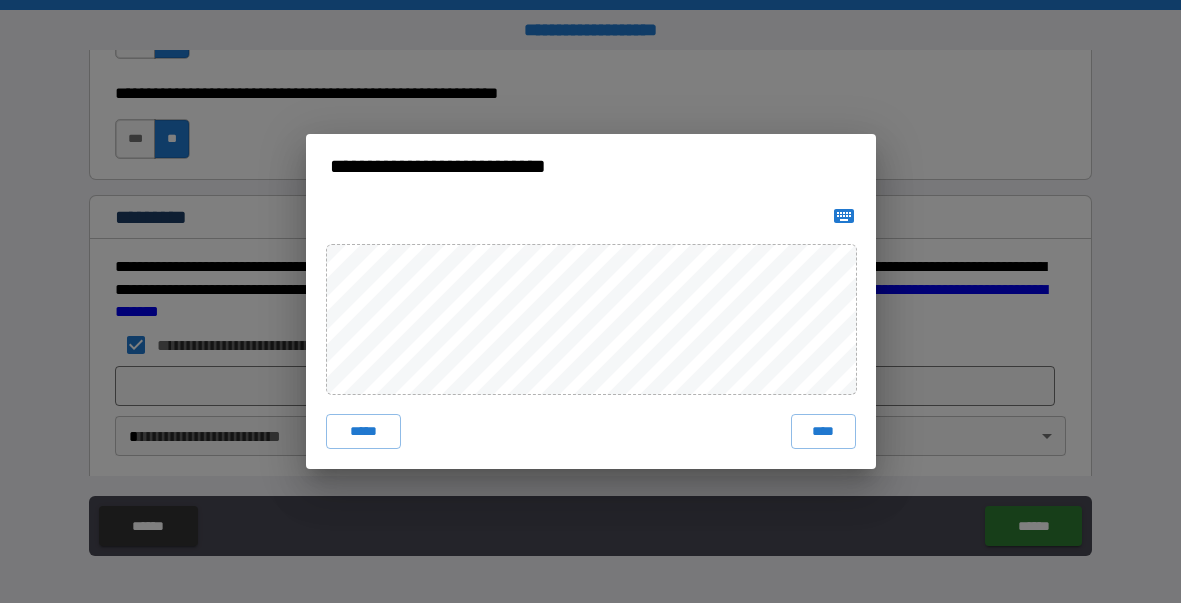 click on "**********" at bounding box center [590, 301] 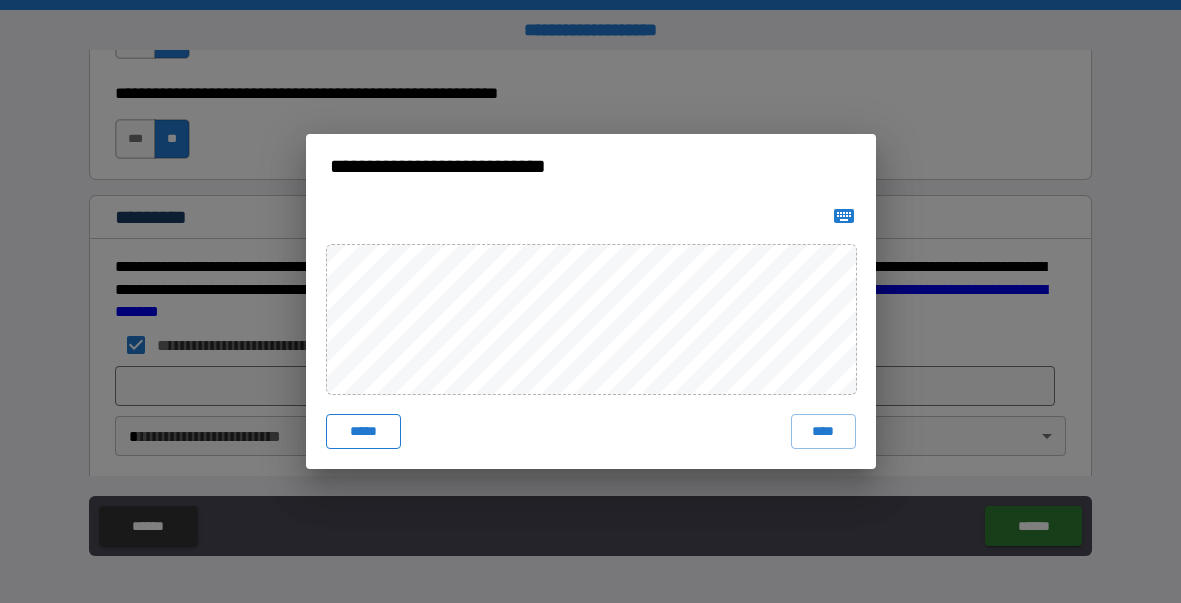 click on "*****" at bounding box center (364, 432) 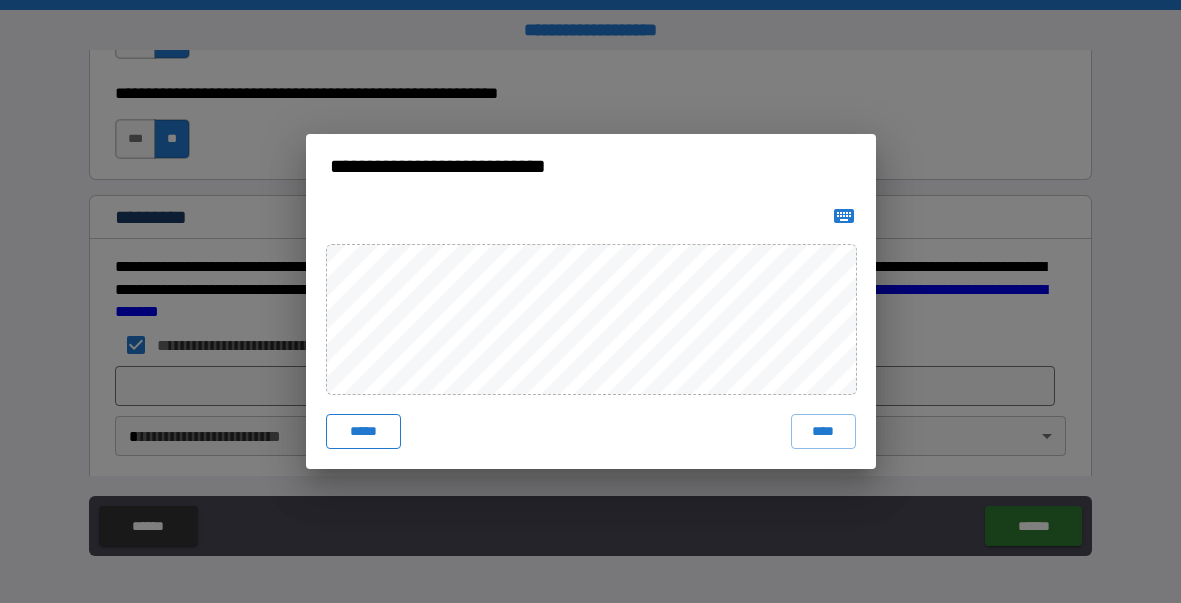 click on "*****" at bounding box center [364, 432] 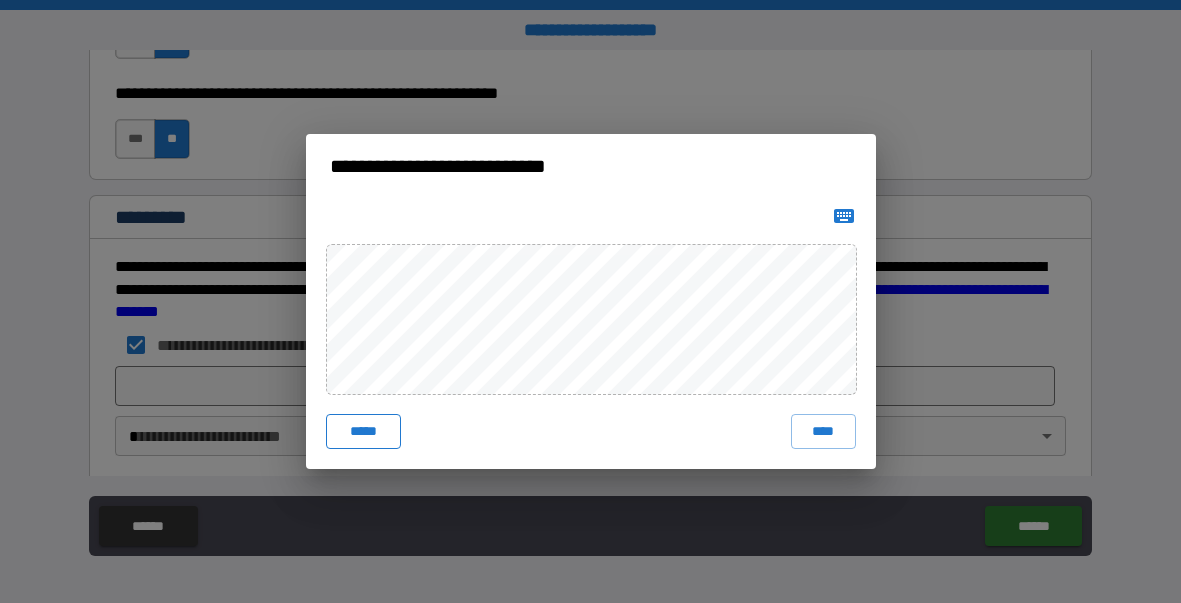 click on "*****" at bounding box center (364, 432) 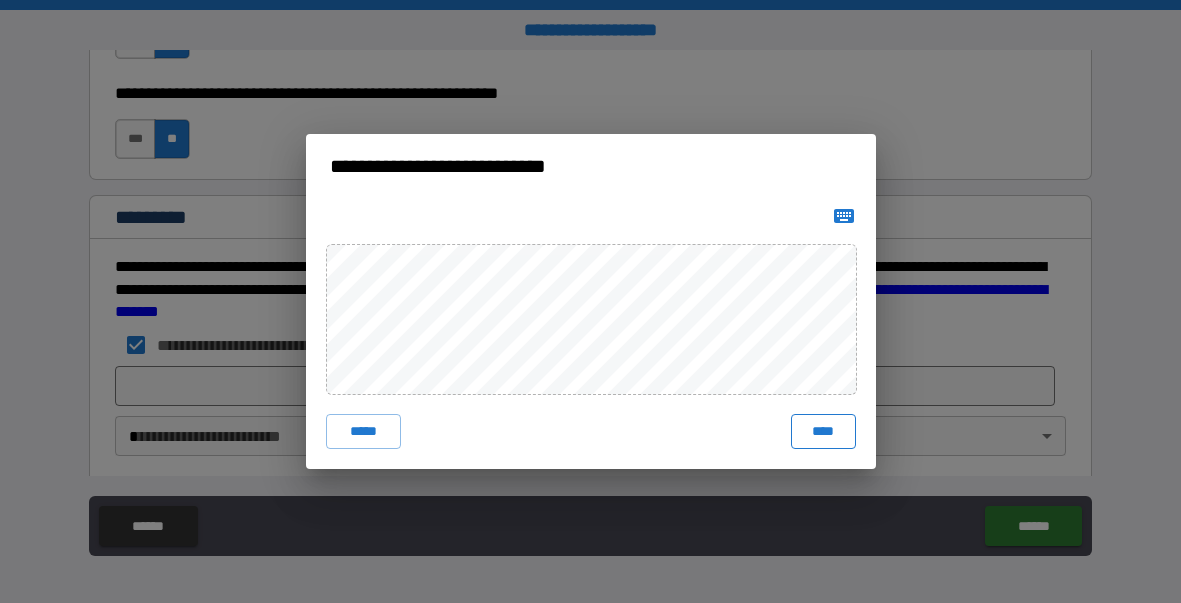 click on "****" at bounding box center (823, 432) 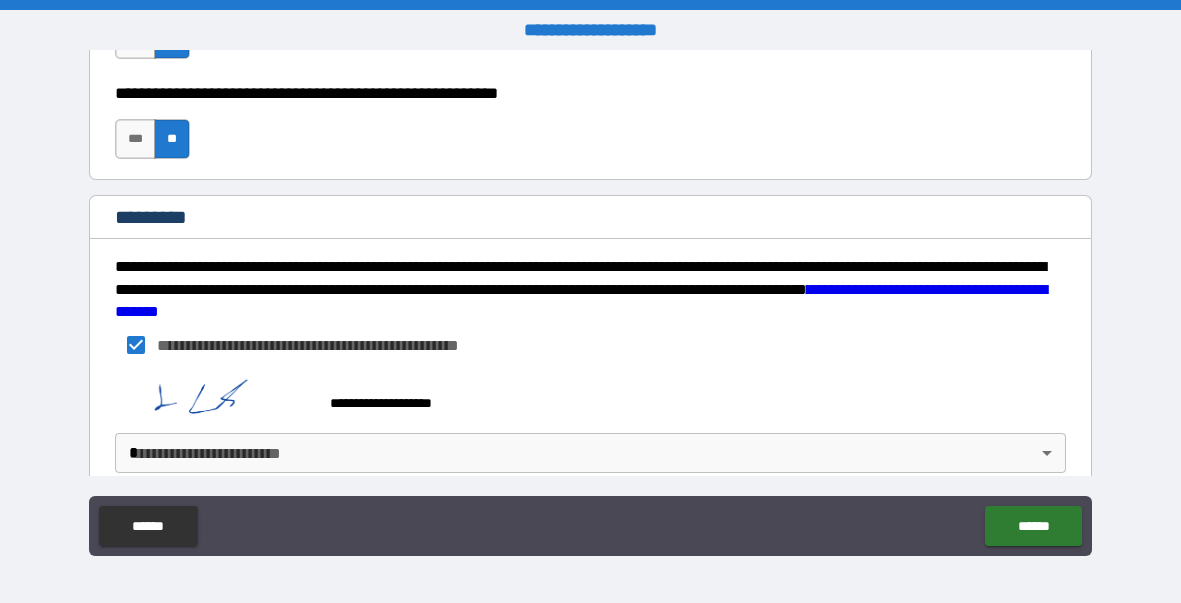 click on "**********" at bounding box center (590, 301) 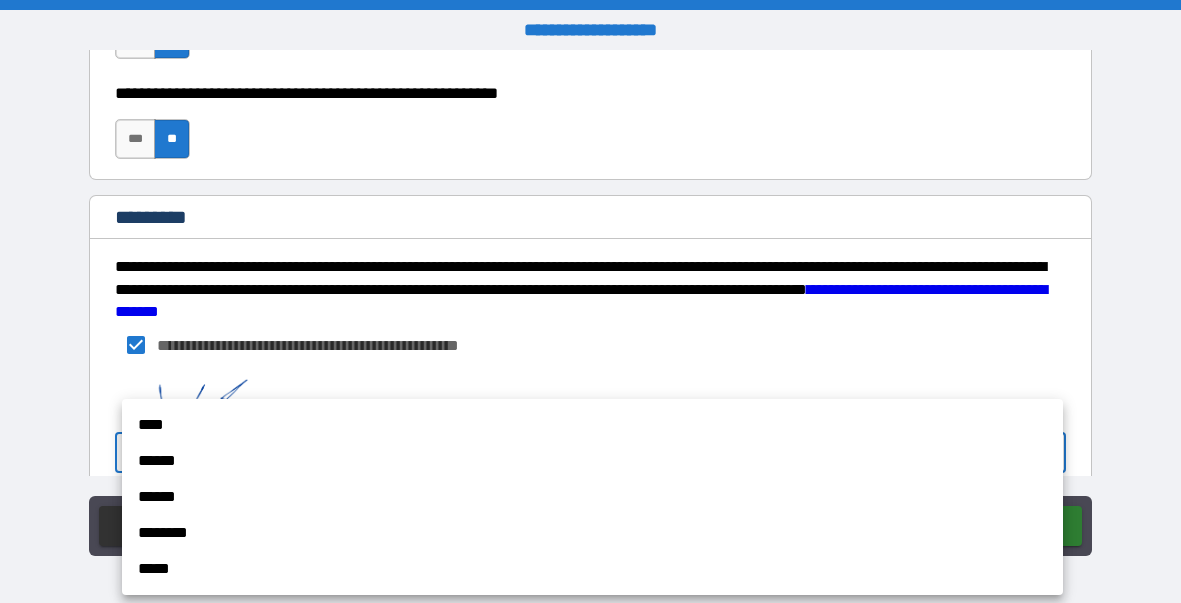 click on "****" at bounding box center (592, 425) 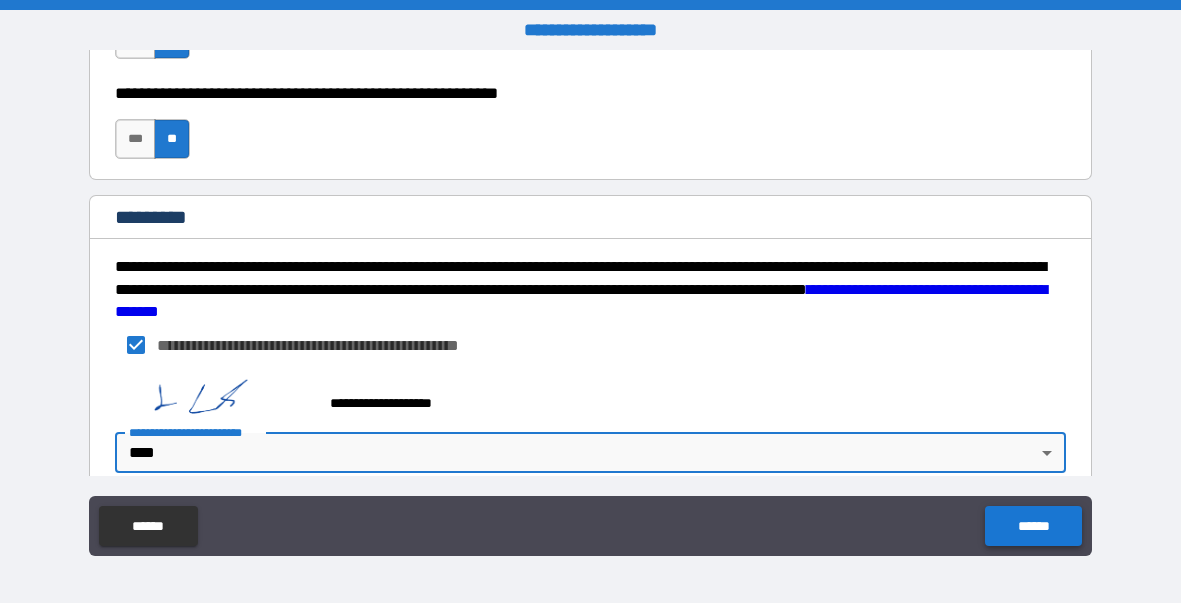 click on "******" at bounding box center [1033, 526] 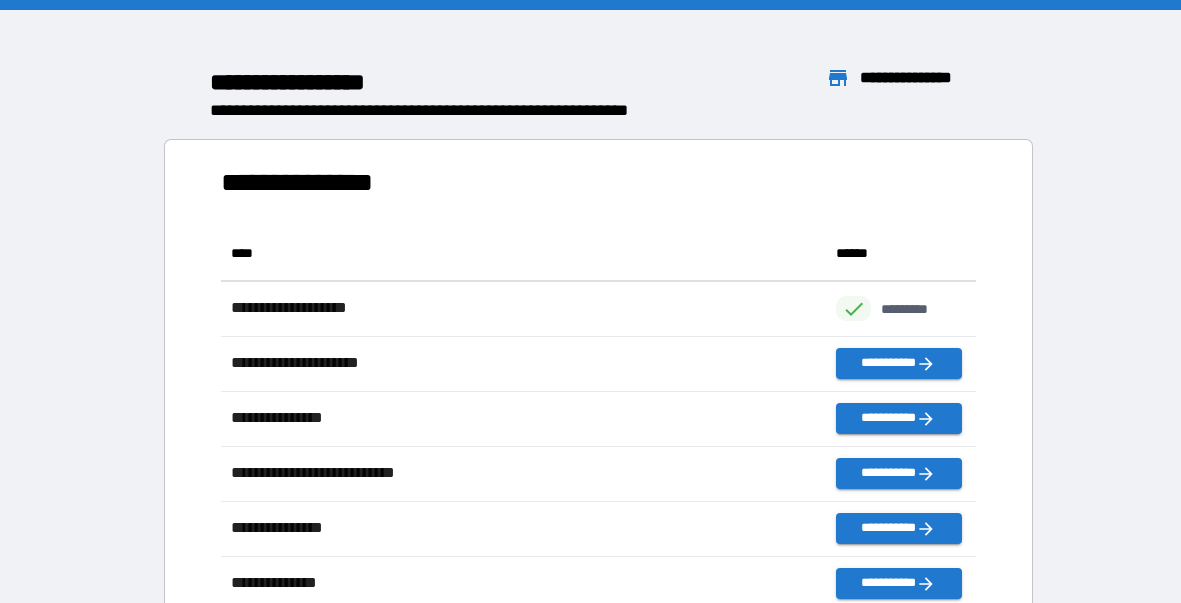 scroll, scrollTop: 0, scrollLeft: 1, axis: horizontal 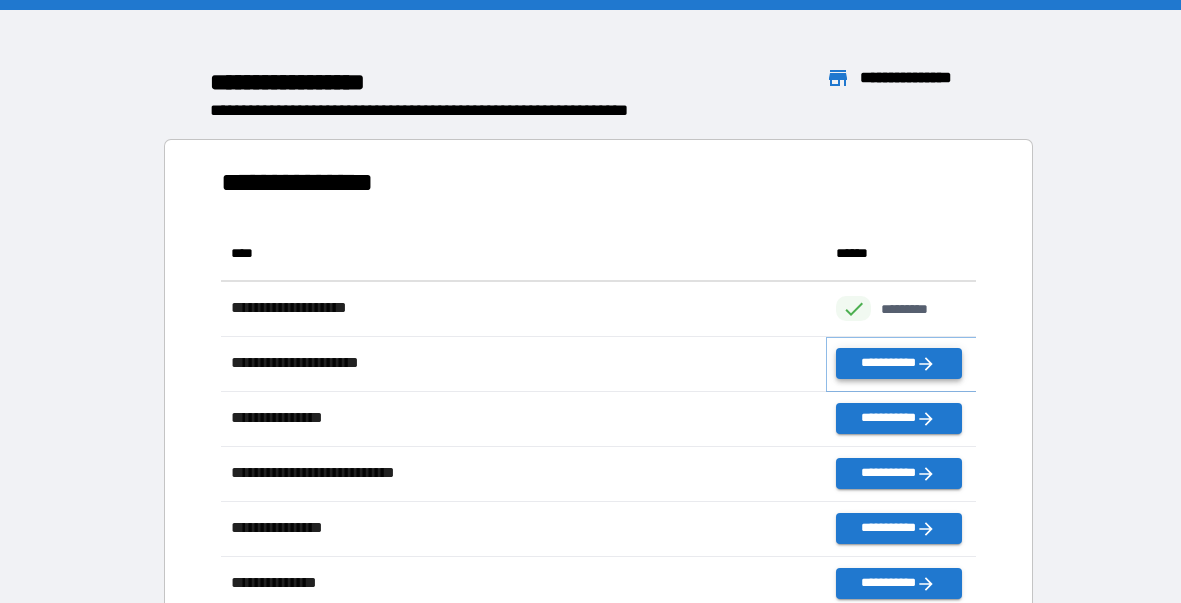 click on "**********" at bounding box center (898, 363) 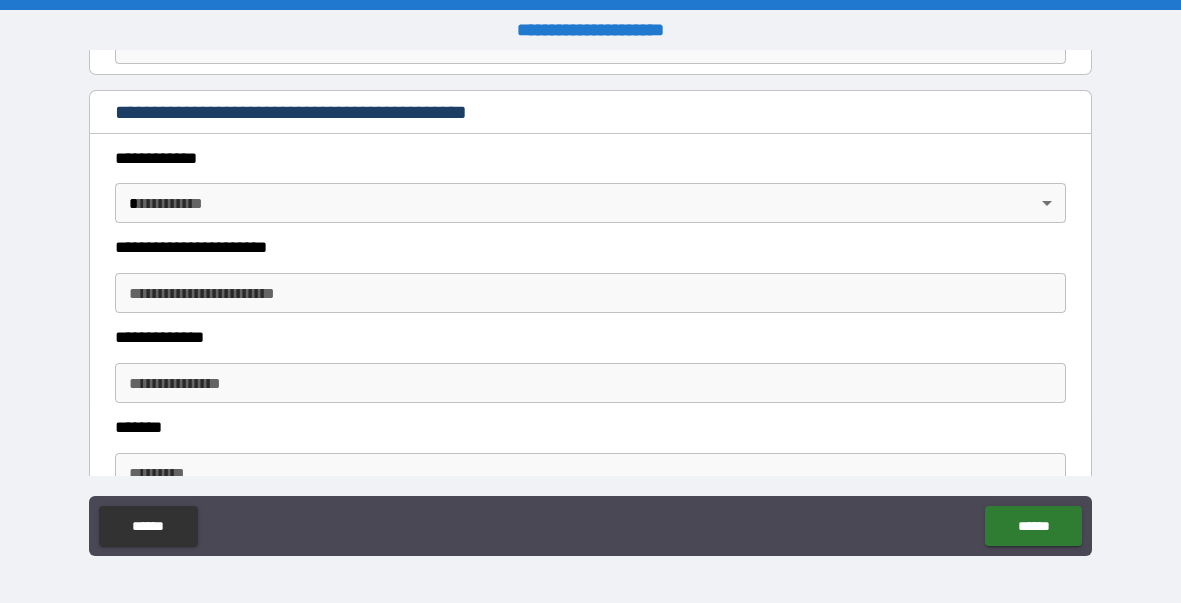 scroll, scrollTop: 455, scrollLeft: 0, axis: vertical 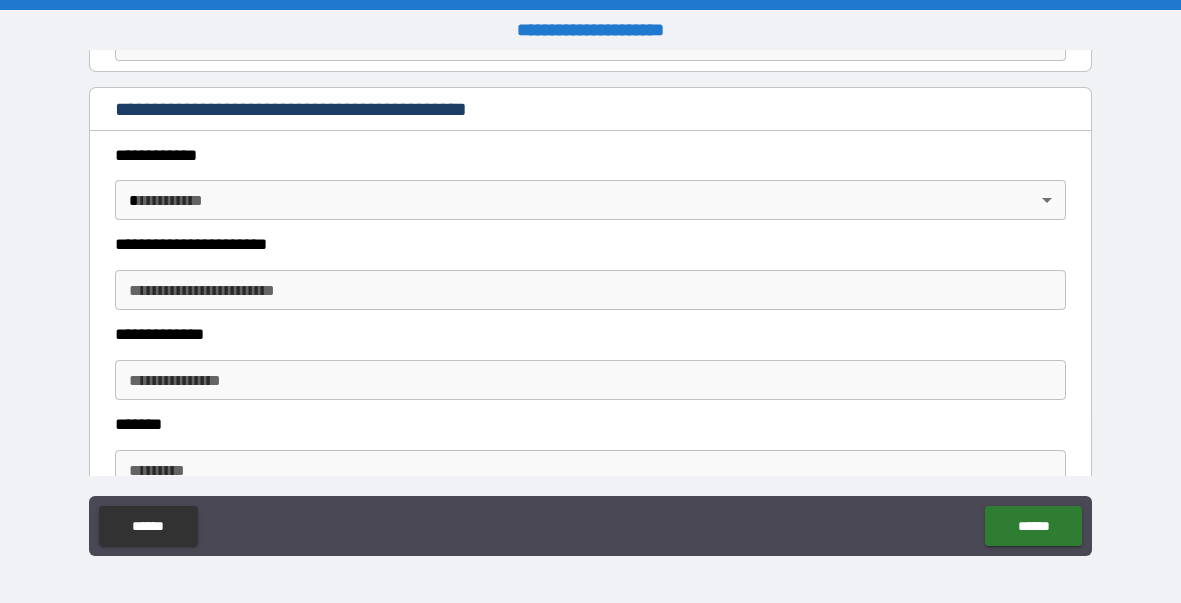 click on "**********" at bounding box center (590, 301) 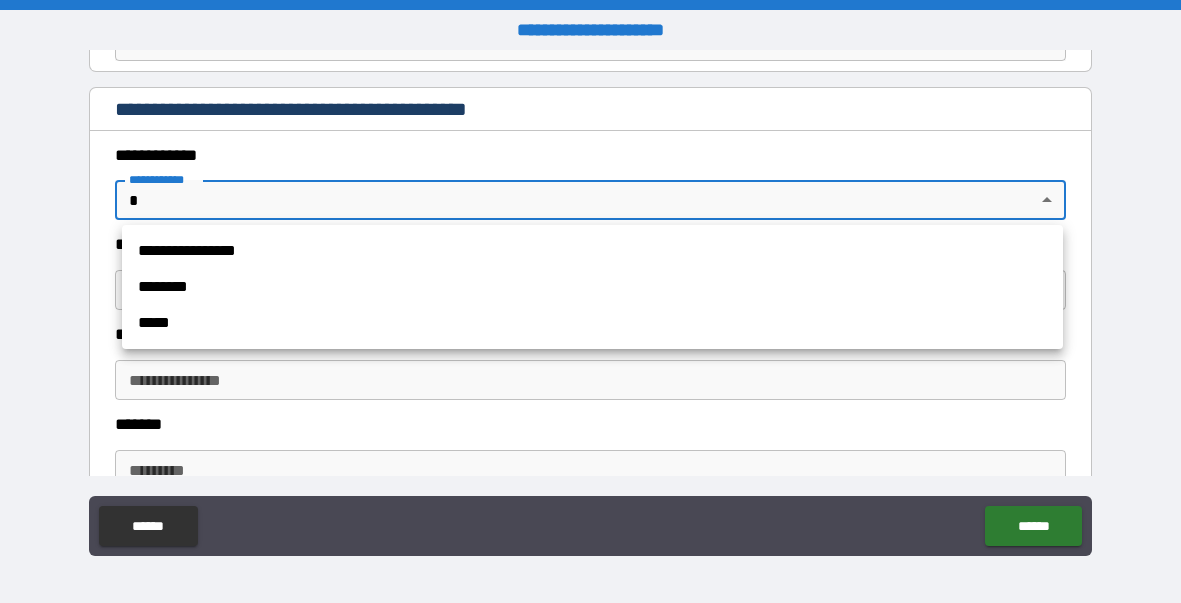 click on "**********" at bounding box center [592, 251] 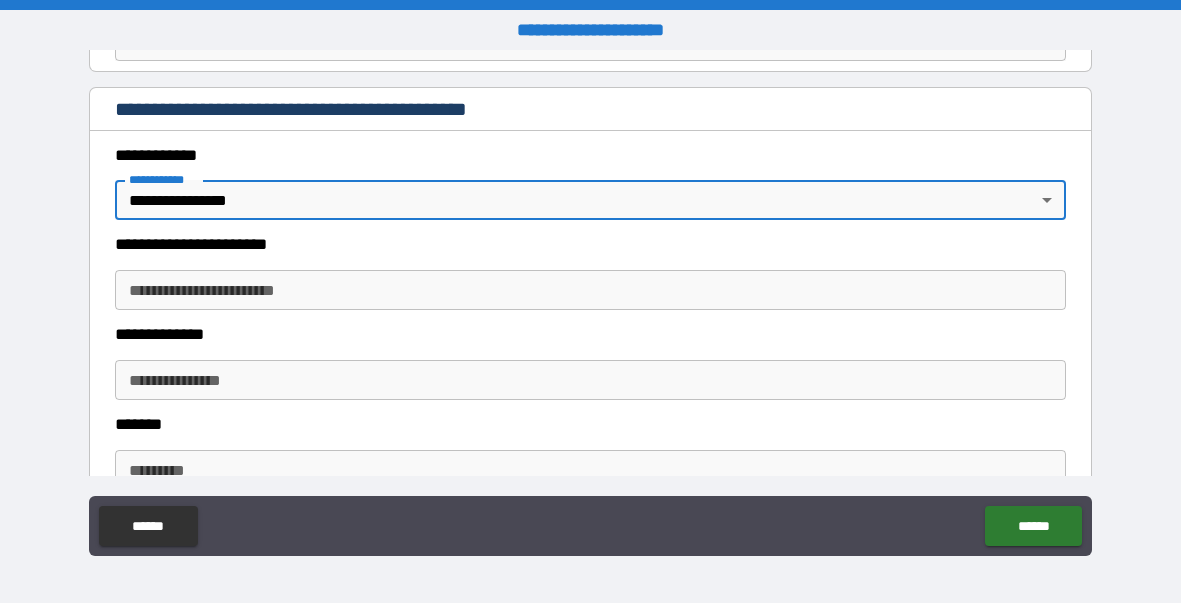 click on "**********" at bounding box center (591, 290) 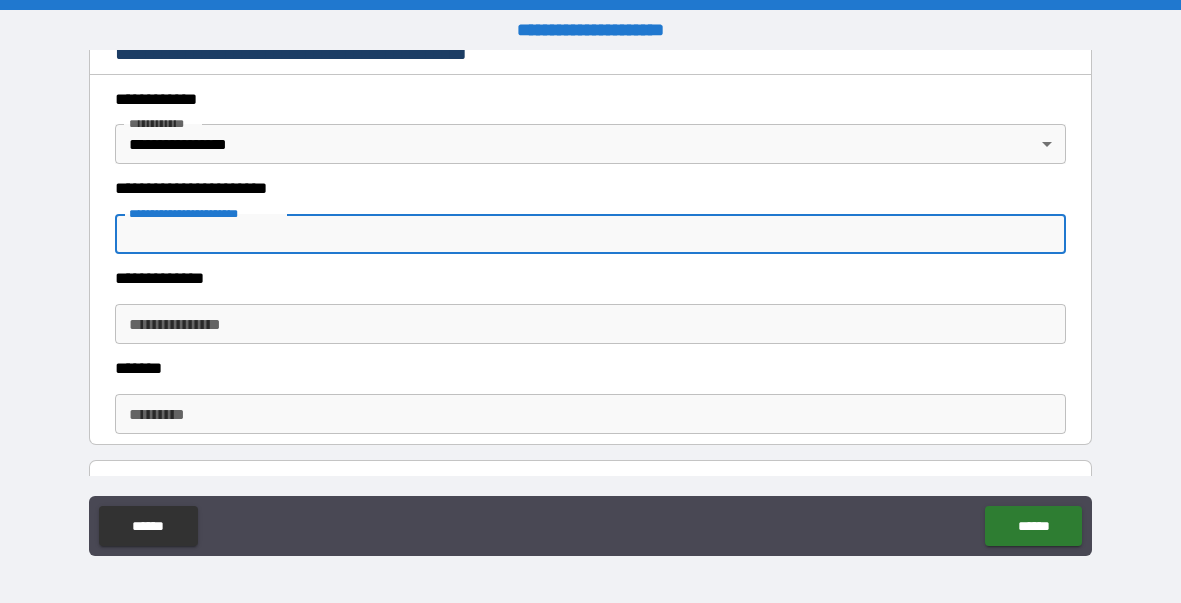 scroll, scrollTop: 511, scrollLeft: 0, axis: vertical 